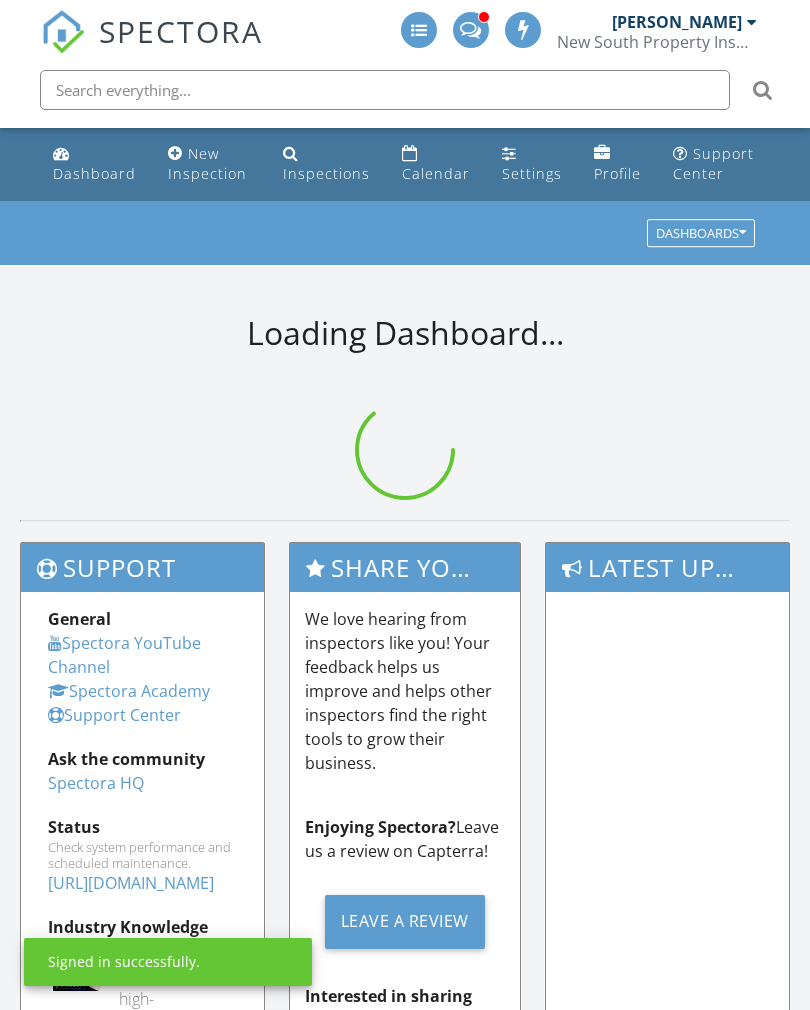 scroll, scrollTop: 0, scrollLeft: 0, axis: both 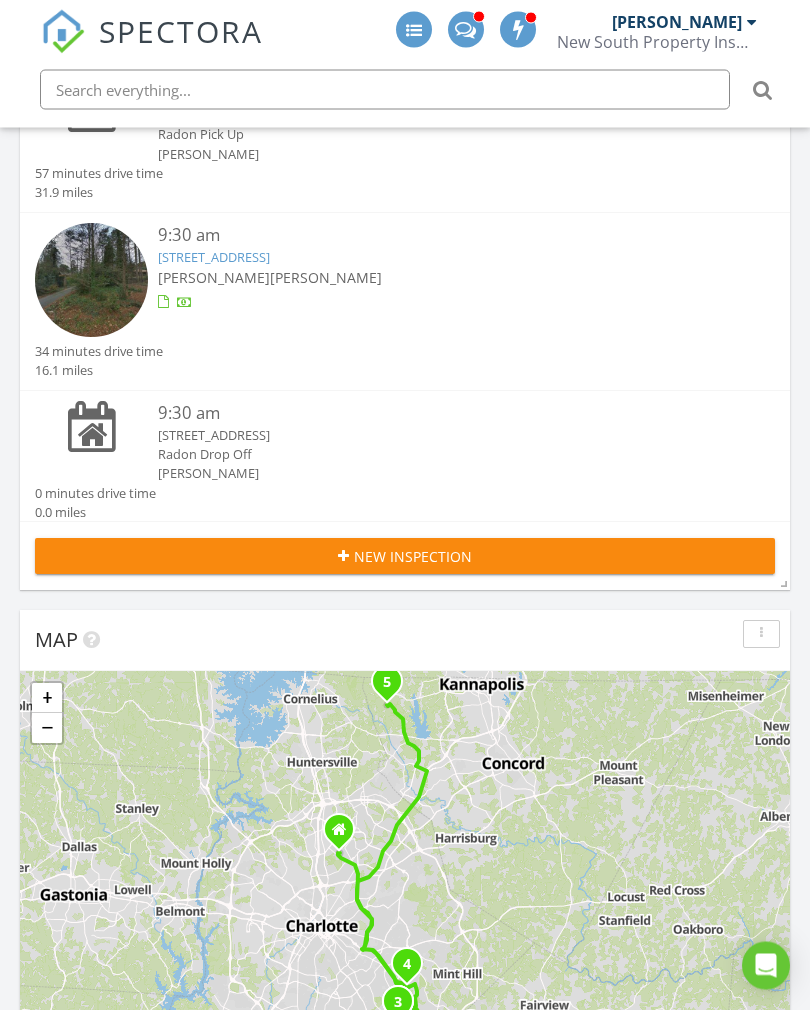 click on "204 Bubbling Well Rd, Matthews, NC 28105" at bounding box center (214, 258) 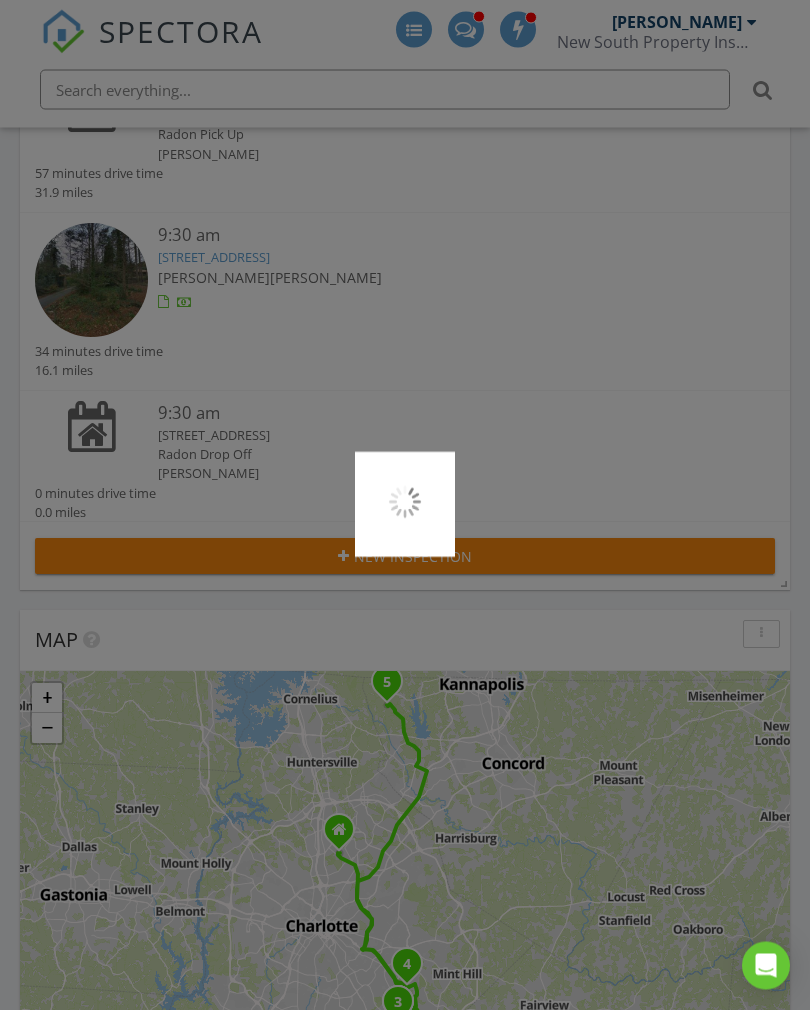 scroll, scrollTop: 275, scrollLeft: 0, axis: vertical 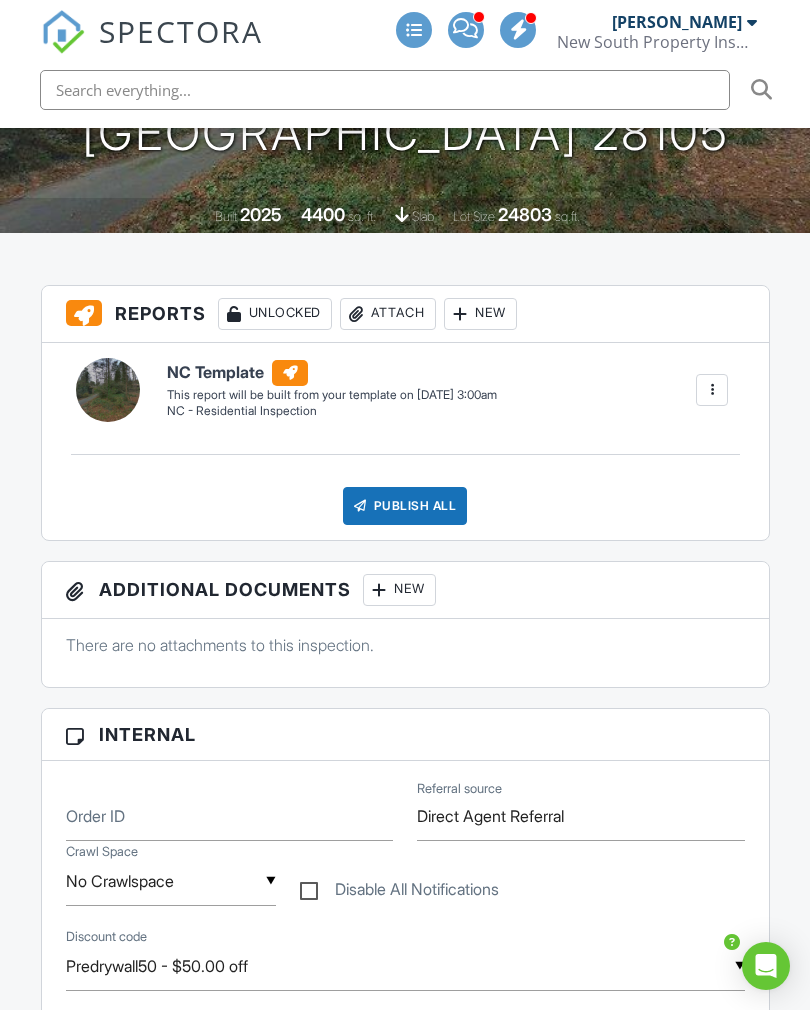 click at bounding box center (712, 390) 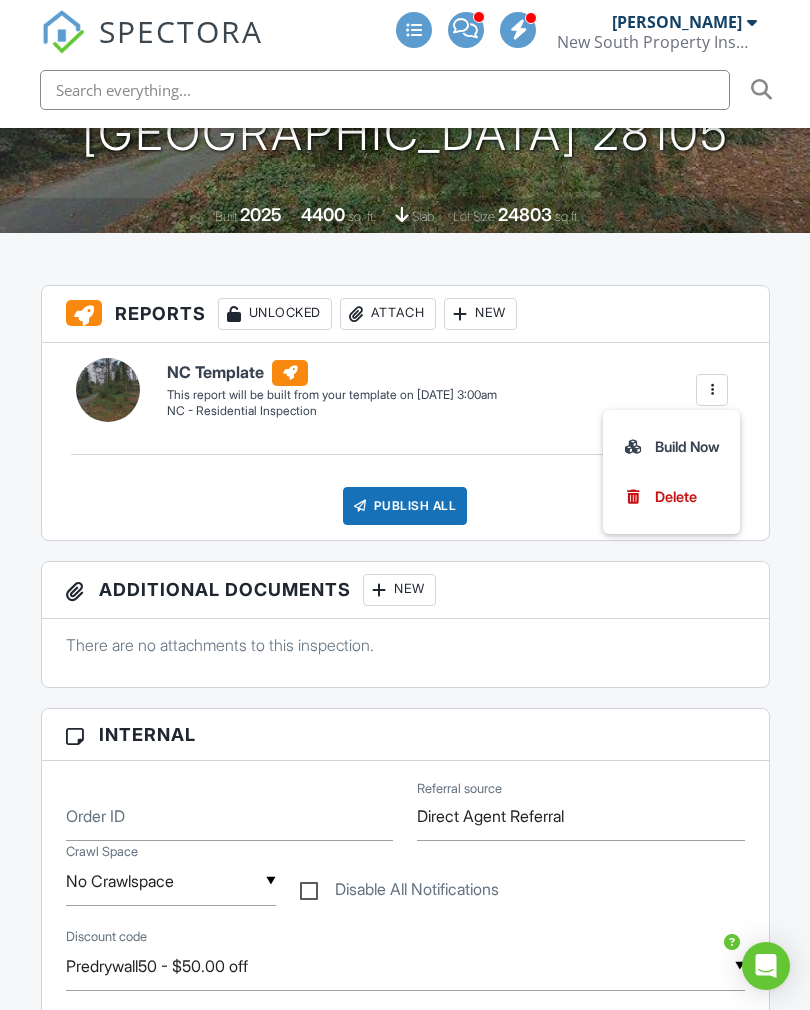 click on "Build Now" at bounding box center [671, 447] 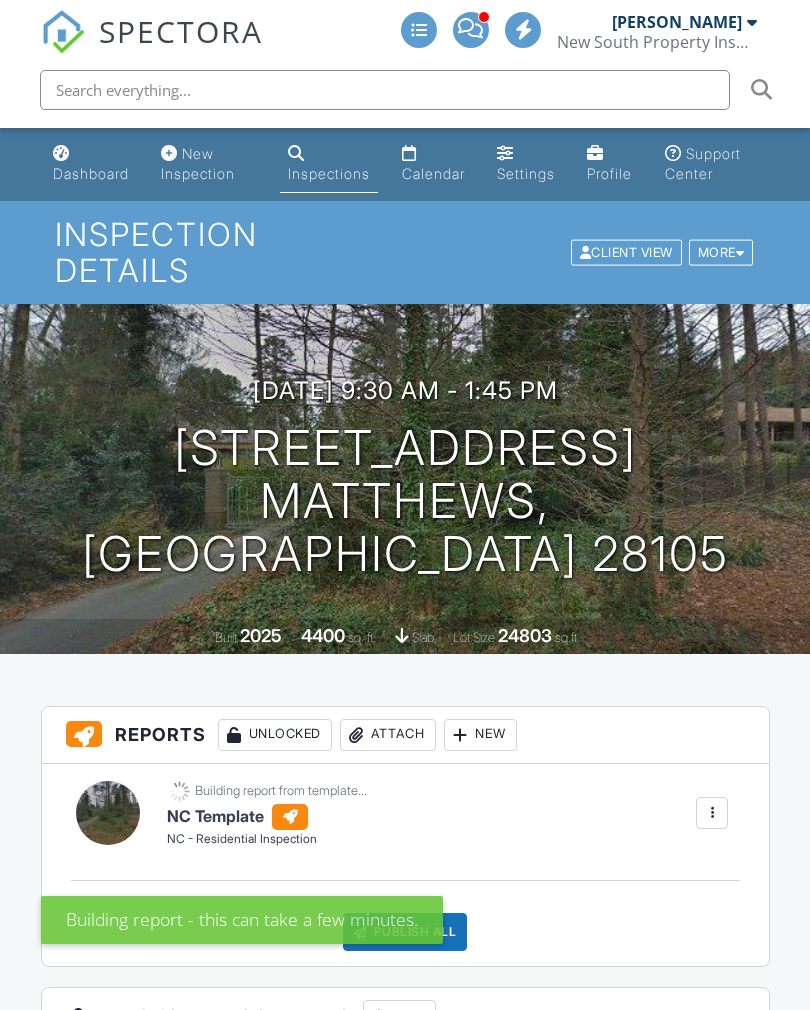 scroll, scrollTop: 123, scrollLeft: 0, axis: vertical 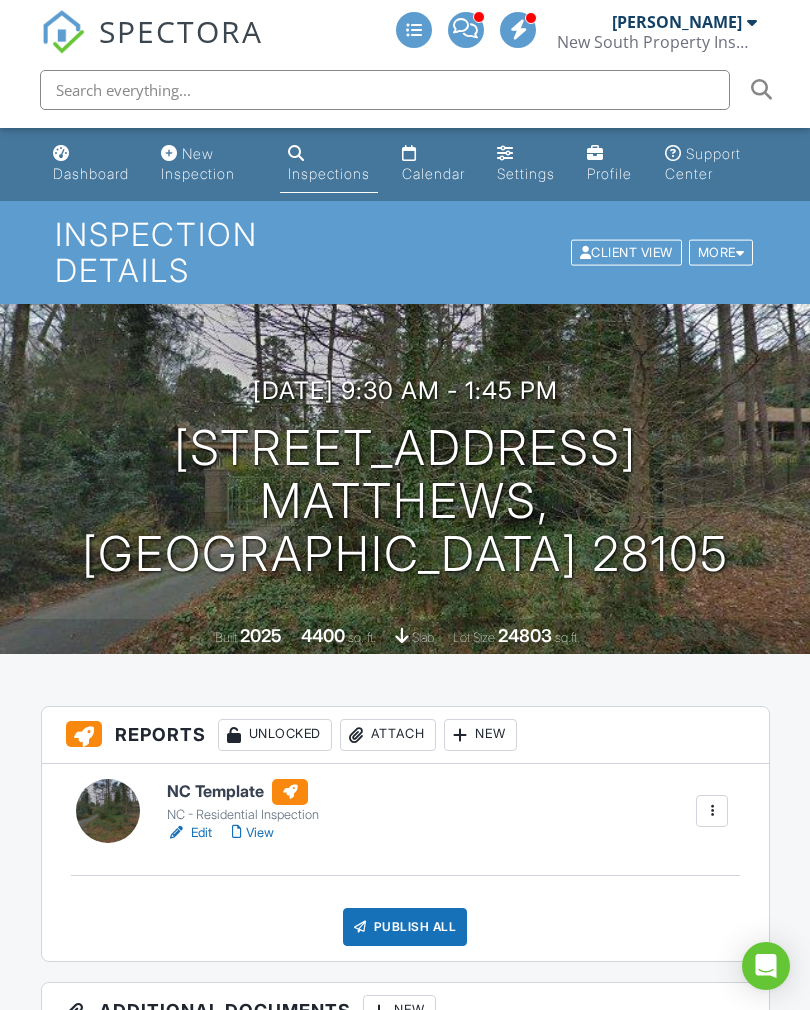 click at bounding box center (290, 792) 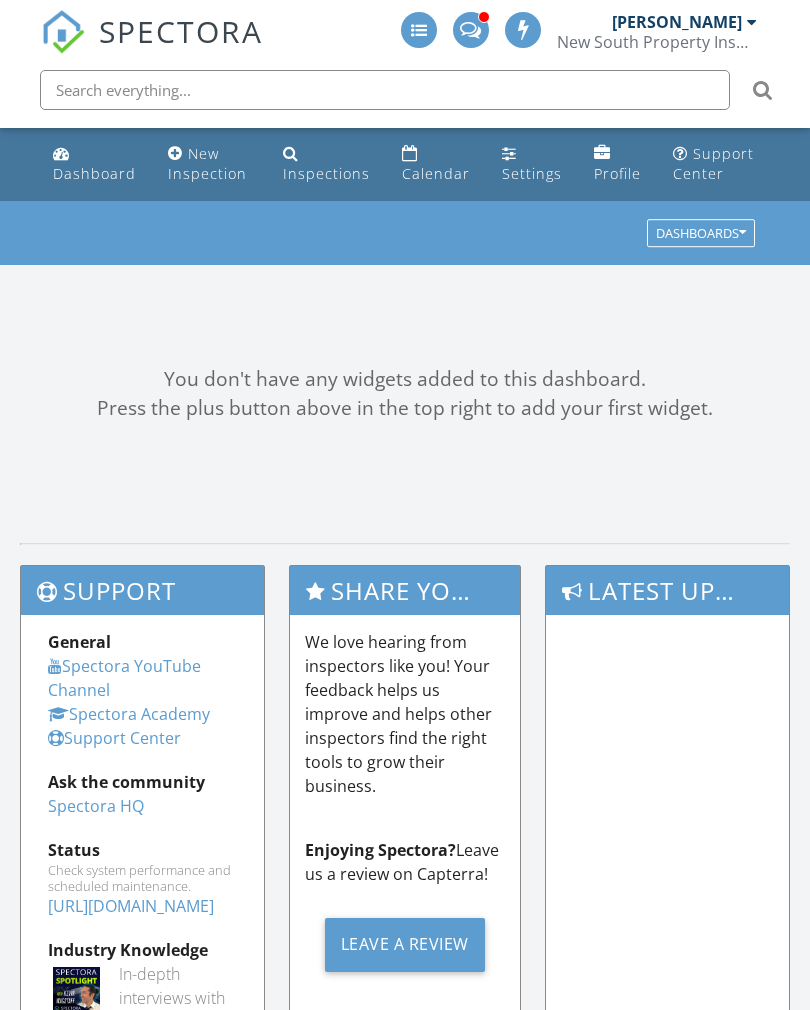 scroll, scrollTop: 0, scrollLeft: 0, axis: both 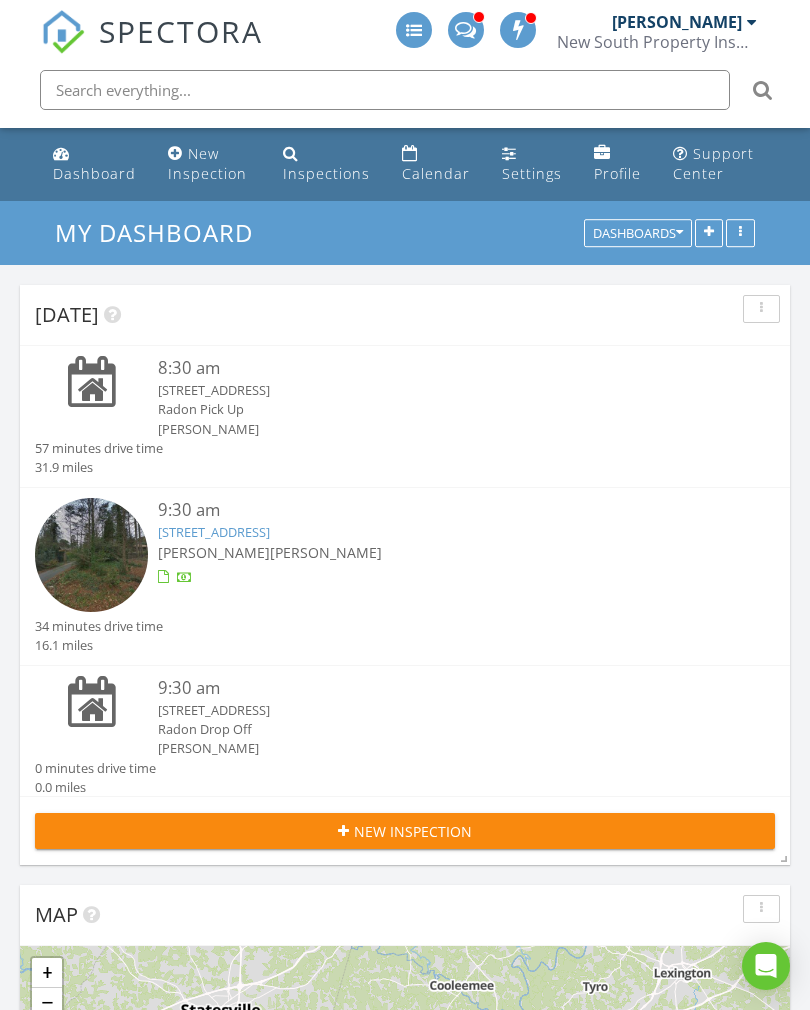 click on "204 Bubbling Well Rd, Matthews, NC 28105" at bounding box center [214, 532] 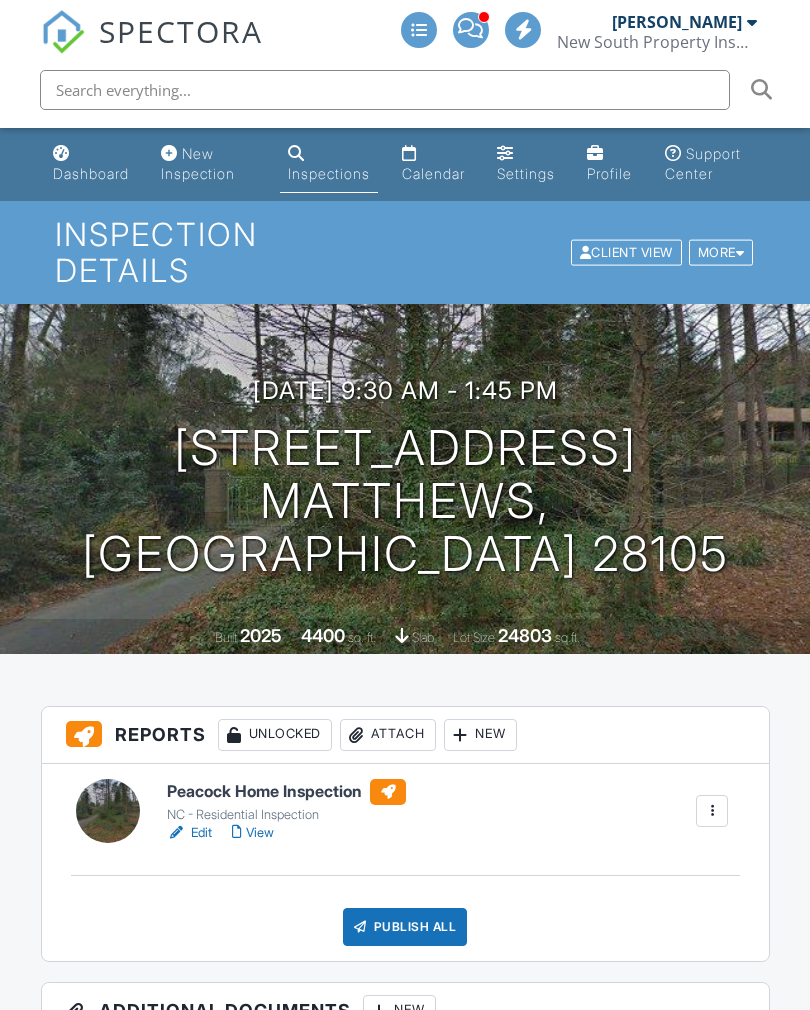 scroll, scrollTop: 0, scrollLeft: 0, axis: both 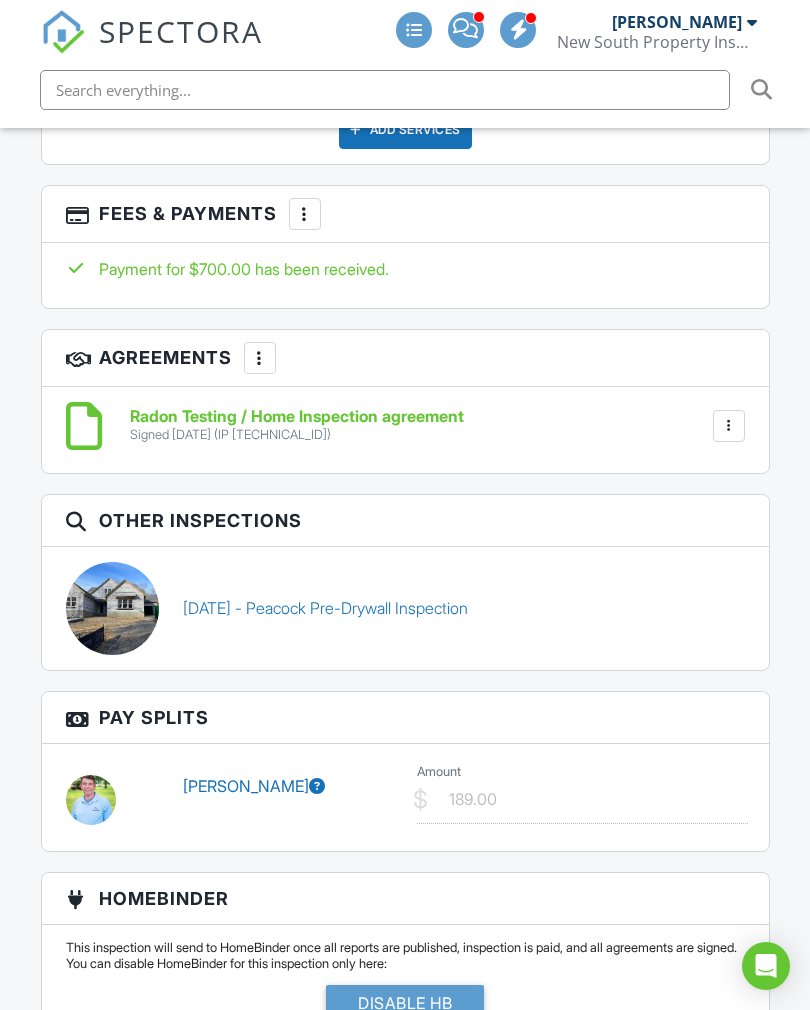 click on "02/26/2025 - Peacock Pre-Drywall Inspection" at bounding box center (325, 608) 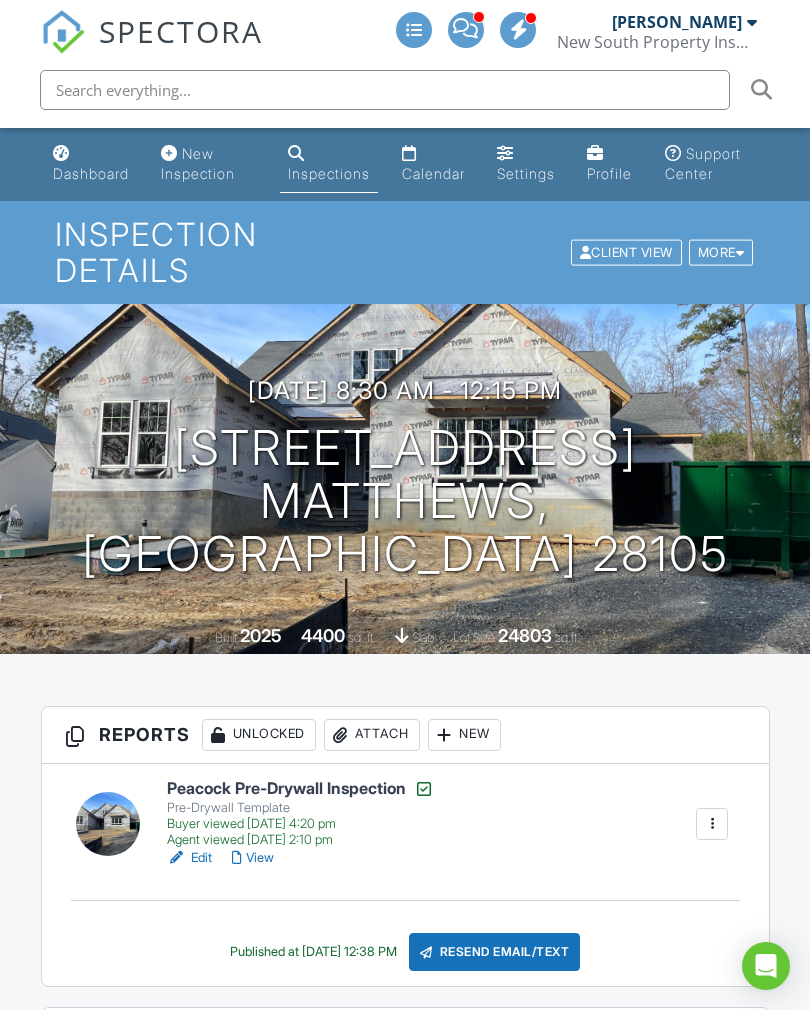 scroll, scrollTop: 0, scrollLeft: 0, axis: both 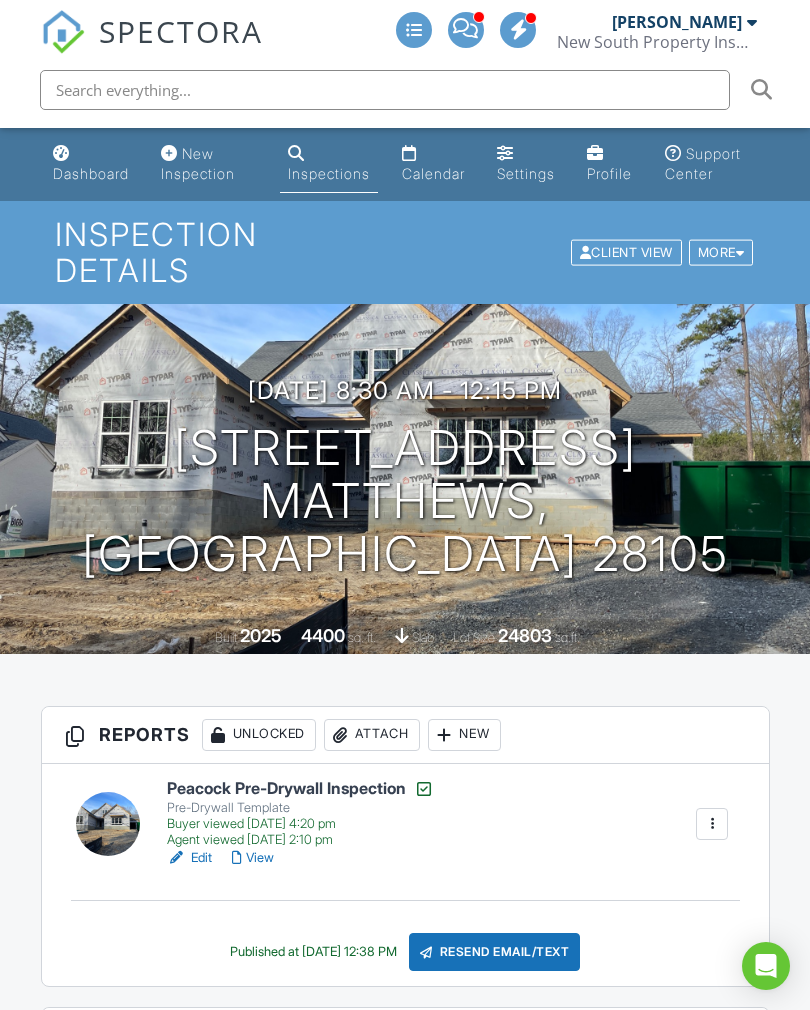 click on "View" at bounding box center [253, 858] 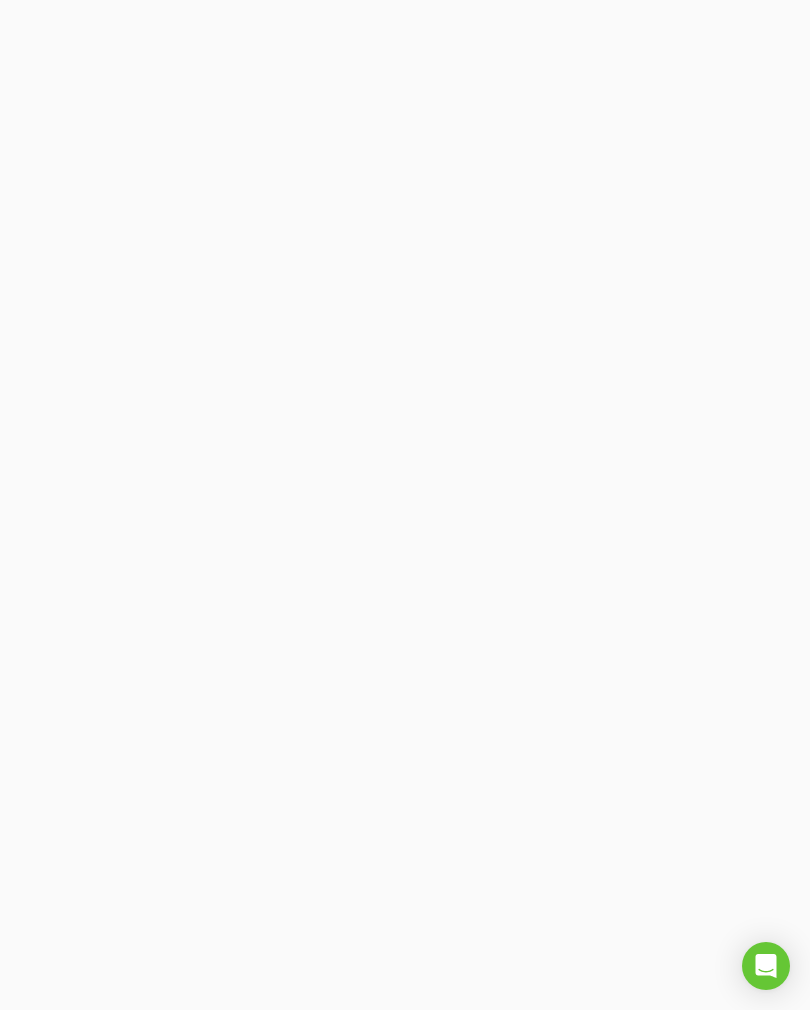 scroll, scrollTop: 0, scrollLeft: 0, axis: both 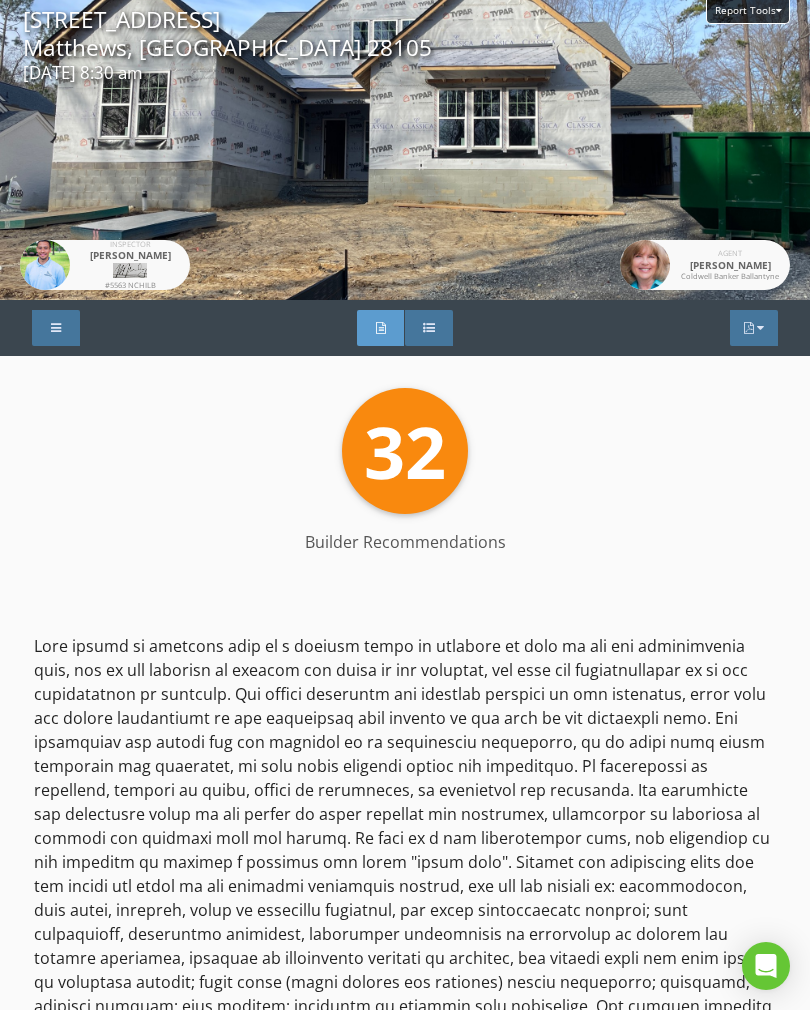 click on "Summary" at bounding box center [429, 328] 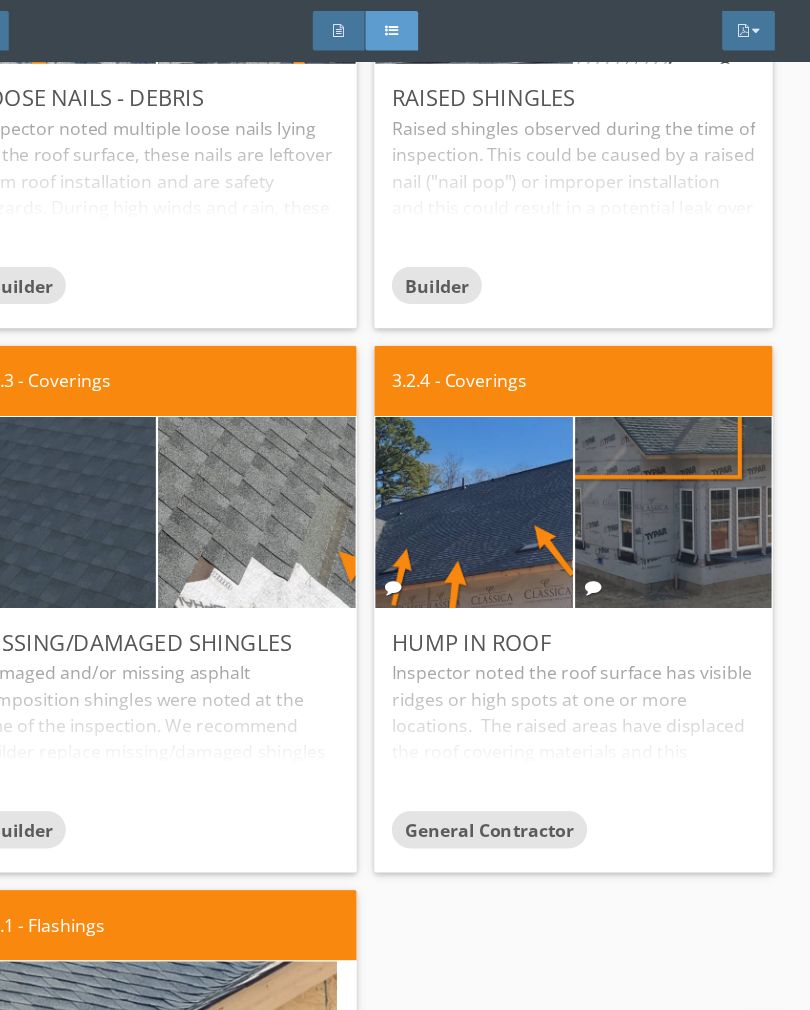 scroll, scrollTop: 749, scrollLeft: 0, axis: vertical 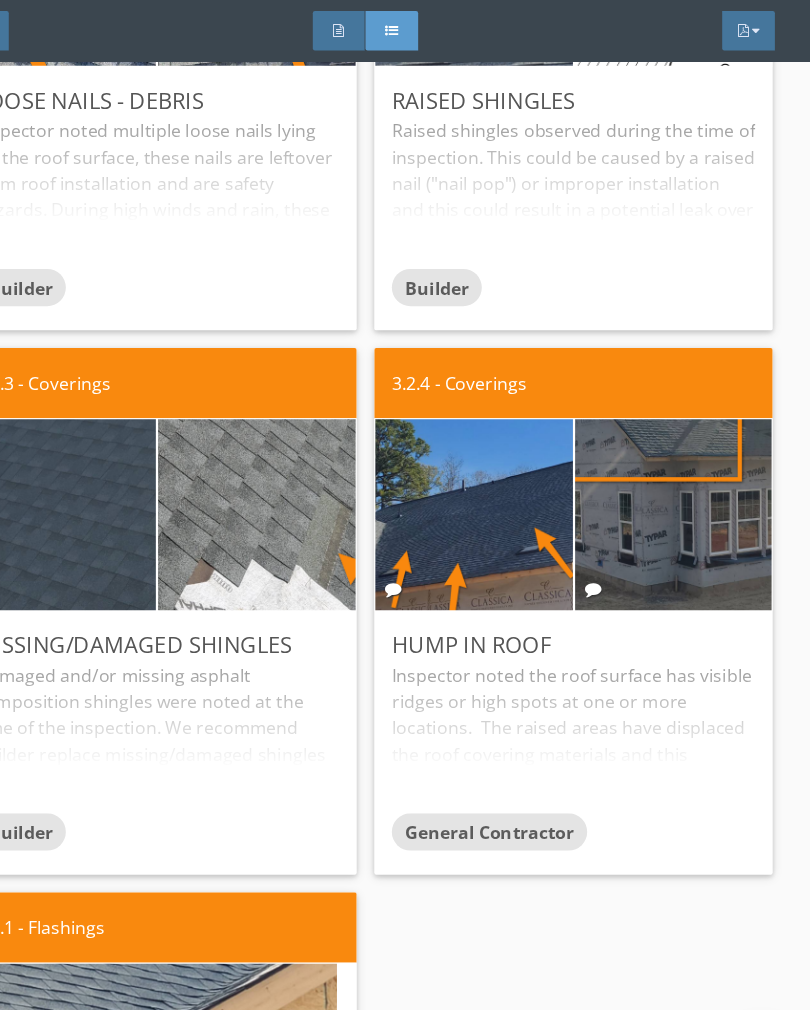 click at bounding box center [685, 468] 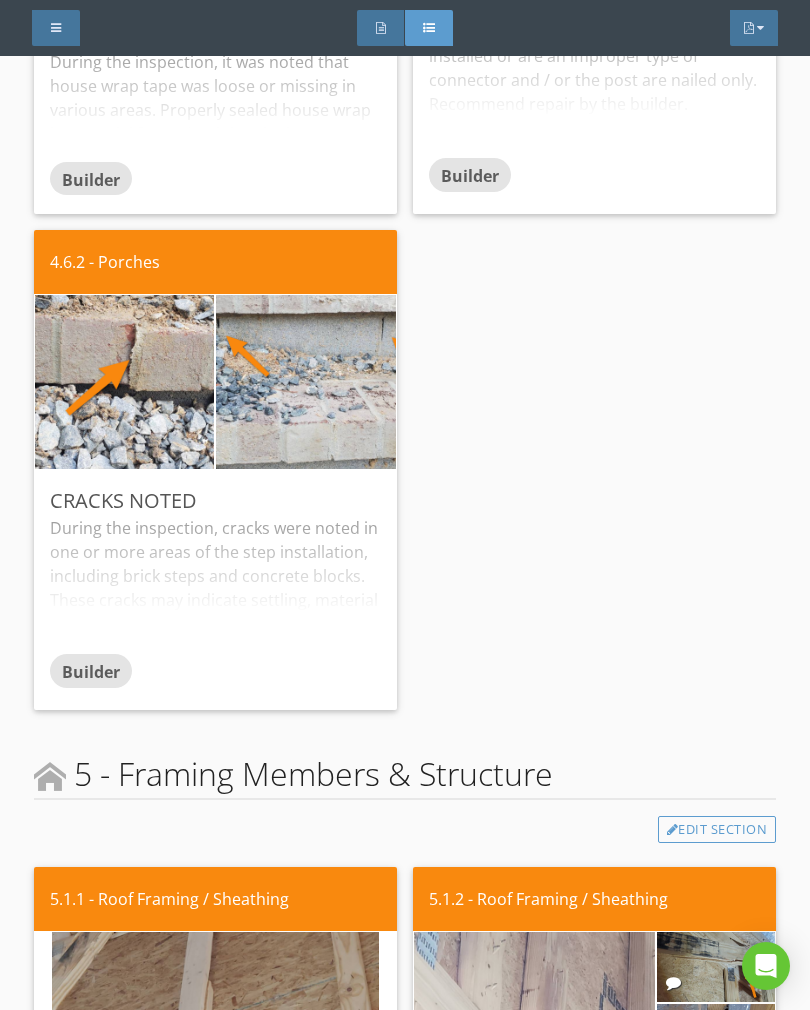 scroll, scrollTop: 3459, scrollLeft: 0, axis: vertical 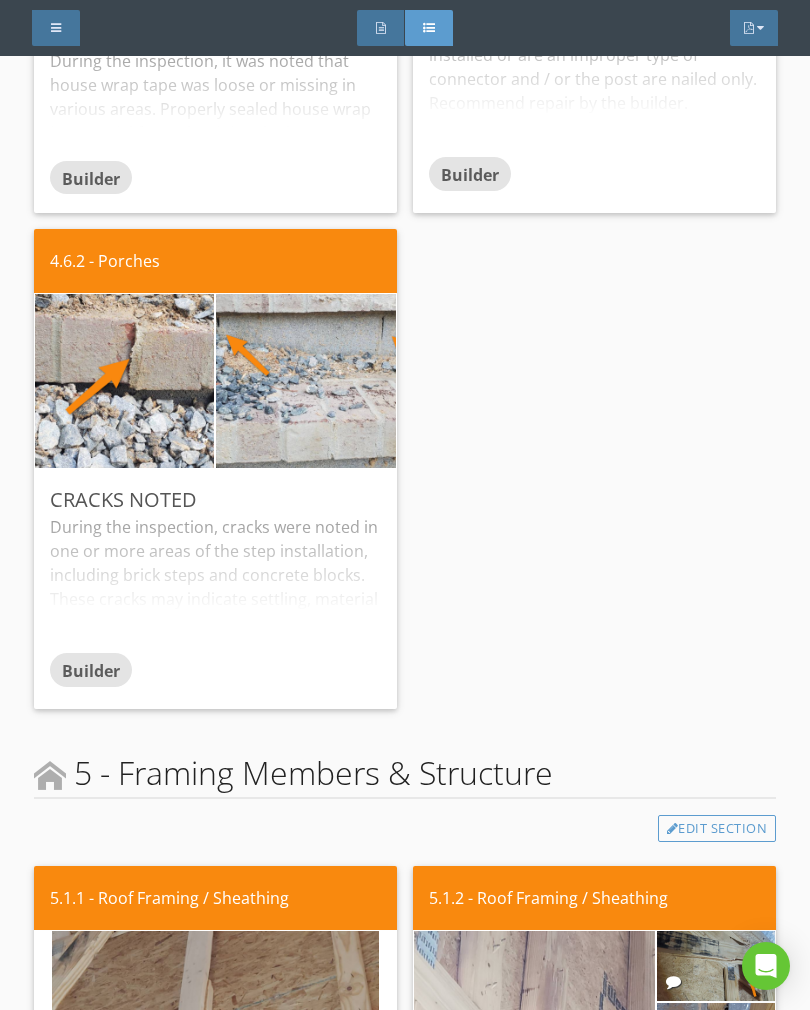 click on "Builder" at bounding box center (215, 673) 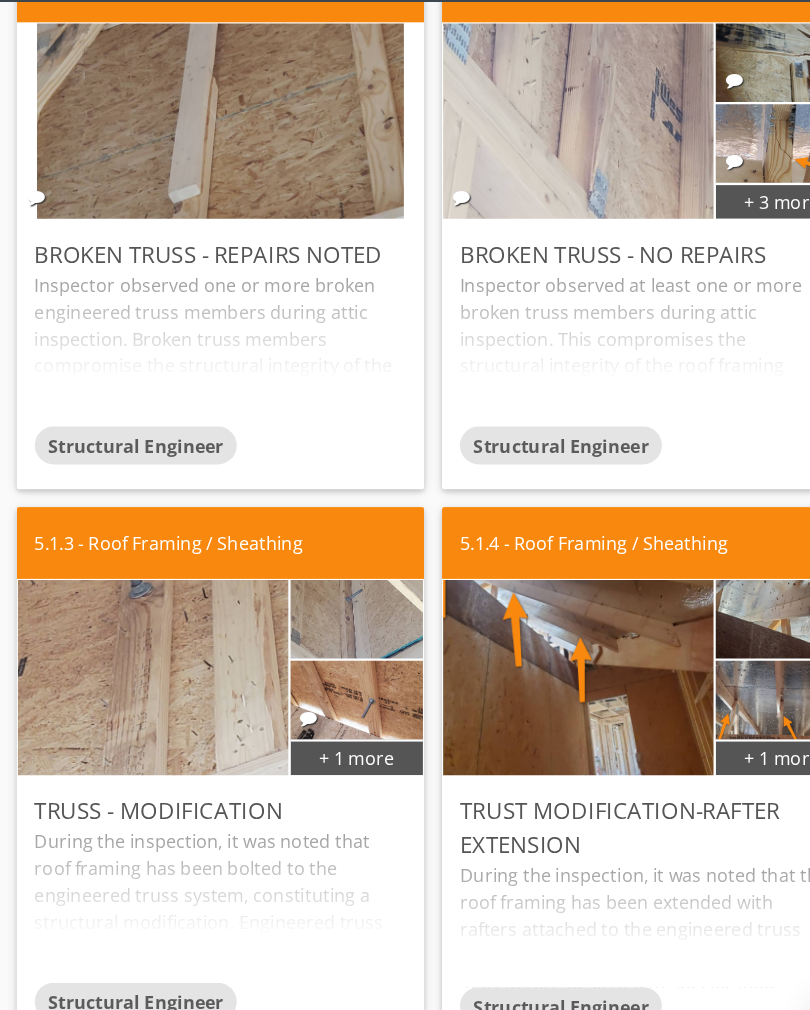 scroll, scrollTop: 4423, scrollLeft: 0, axis: vertical 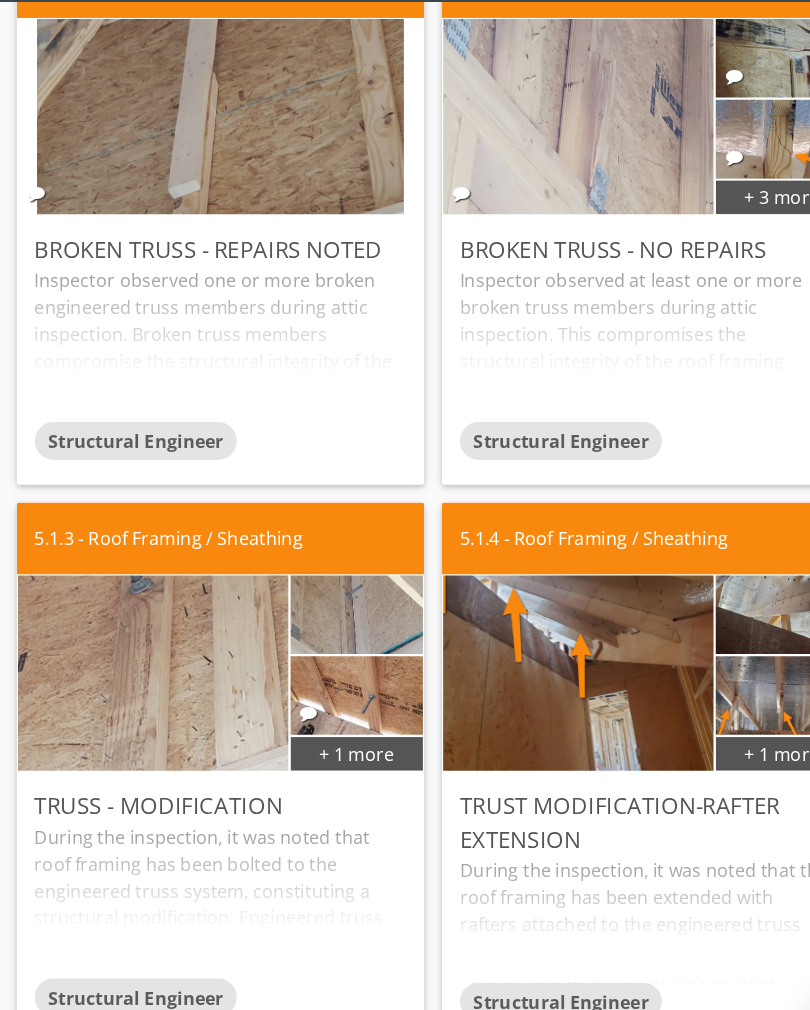 click at bounding box center [336, 601] 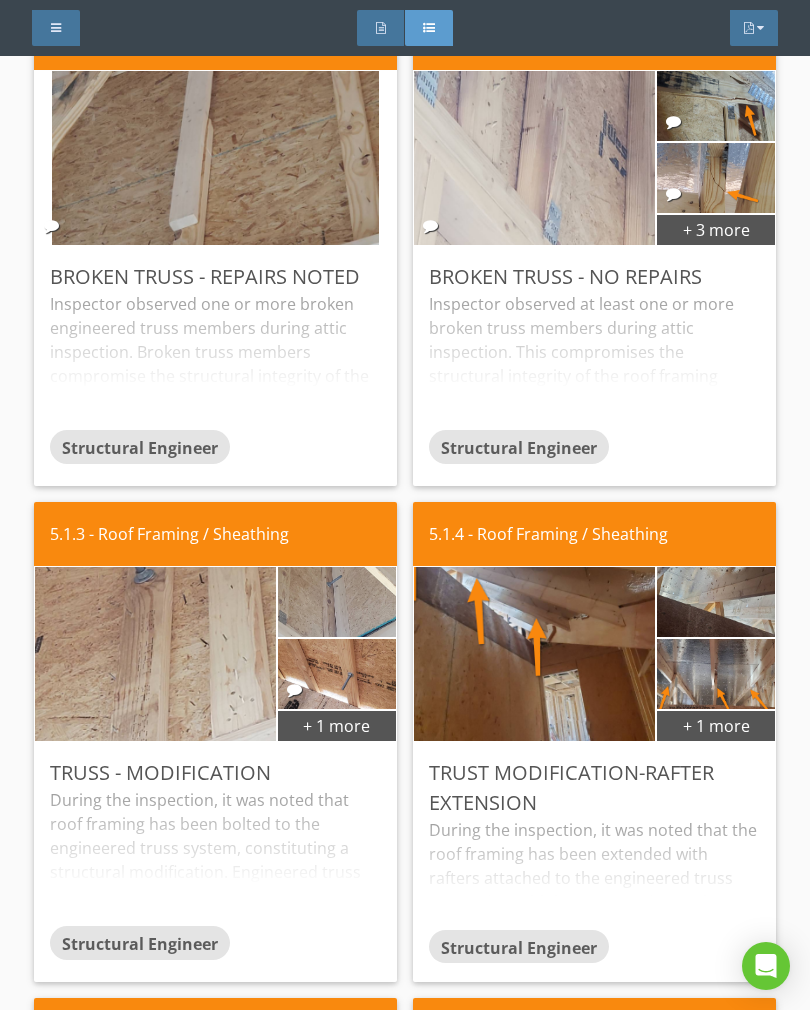 click at bounding box center [336, 601] 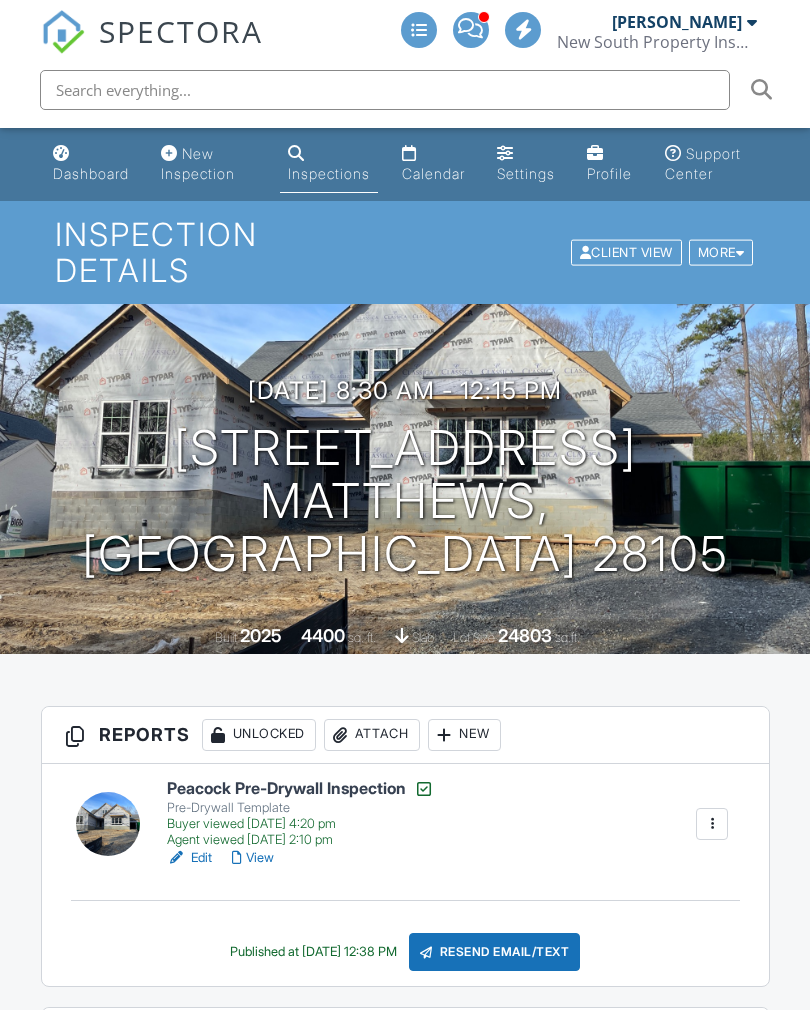 scroll, scrollTop: 0, scrollLeft: 0, axis: both 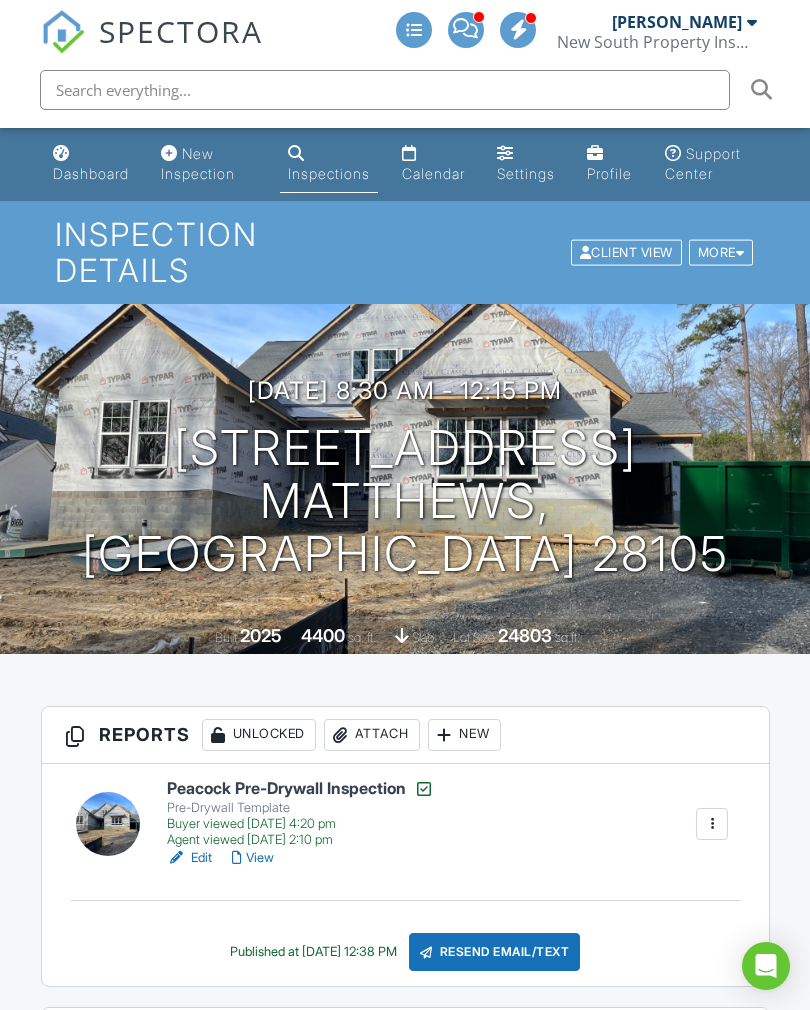 click on "View" at bounding box center (253, 858) 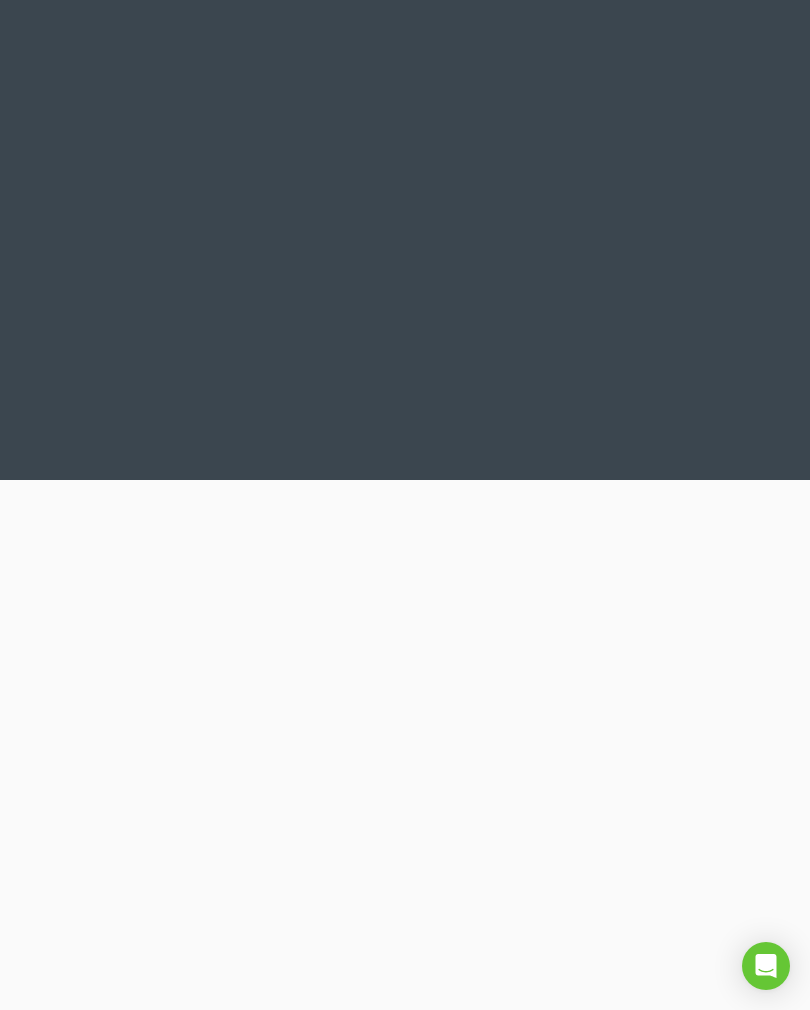 scroll, scrollTop: 0, scrollLeft: 0, axis: both 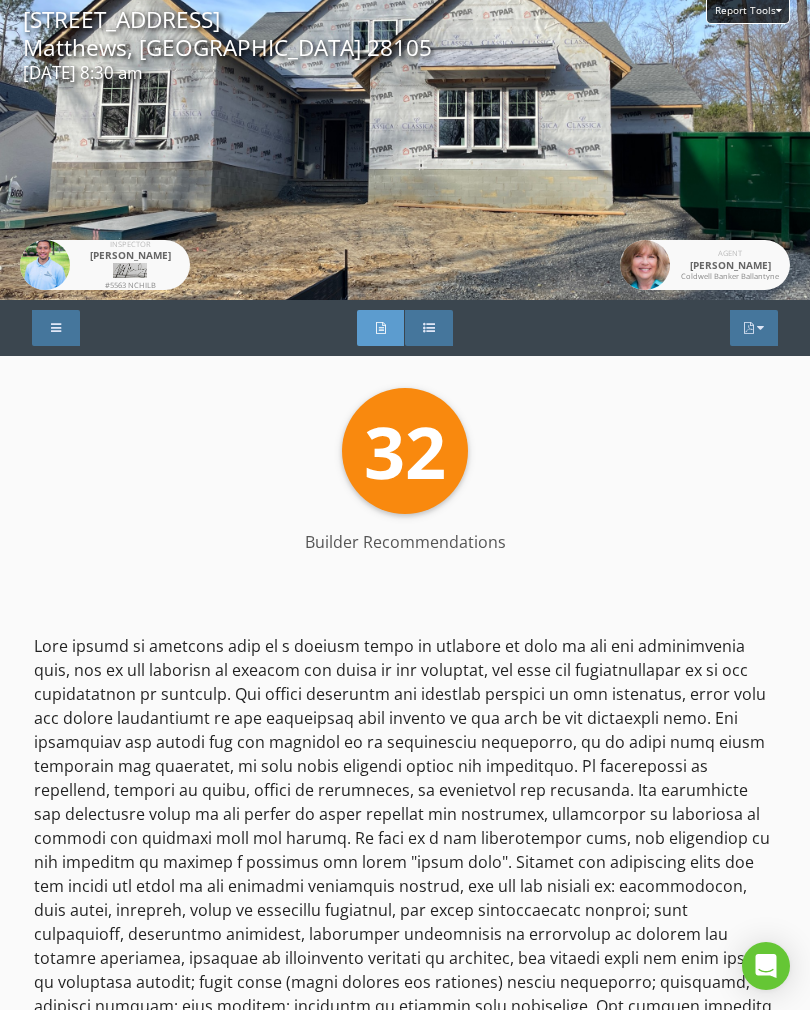 click at bounding box center [760, 328] 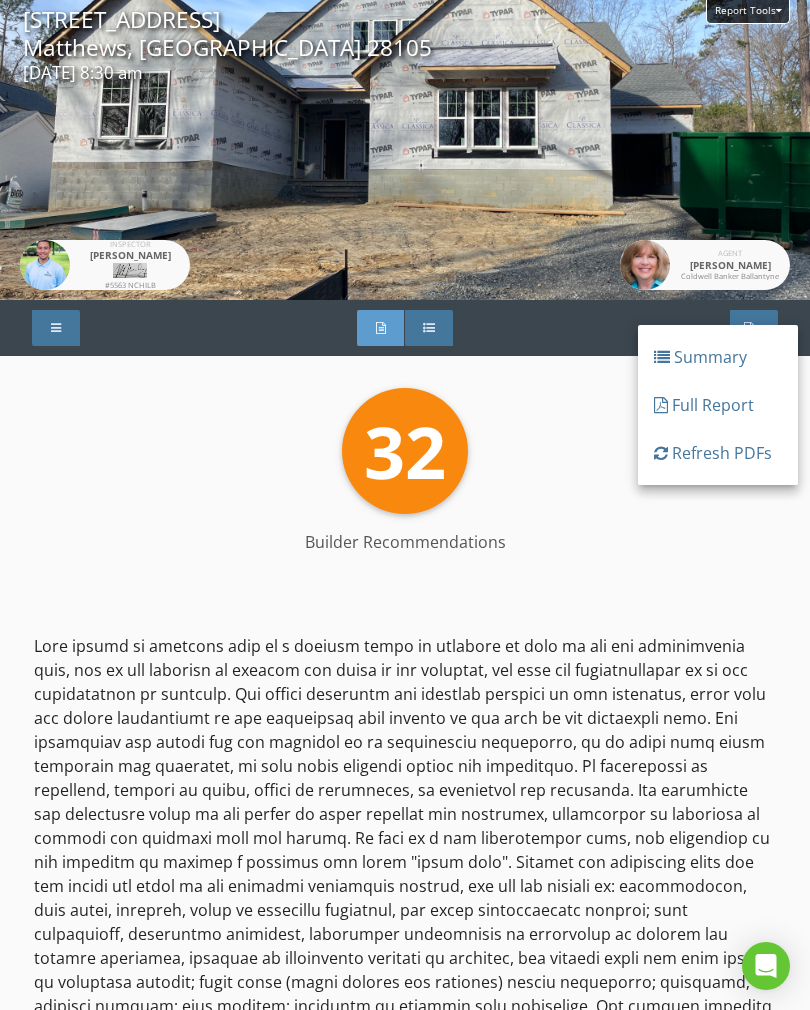 click on "Full Report" at bounding box center [718, 405] 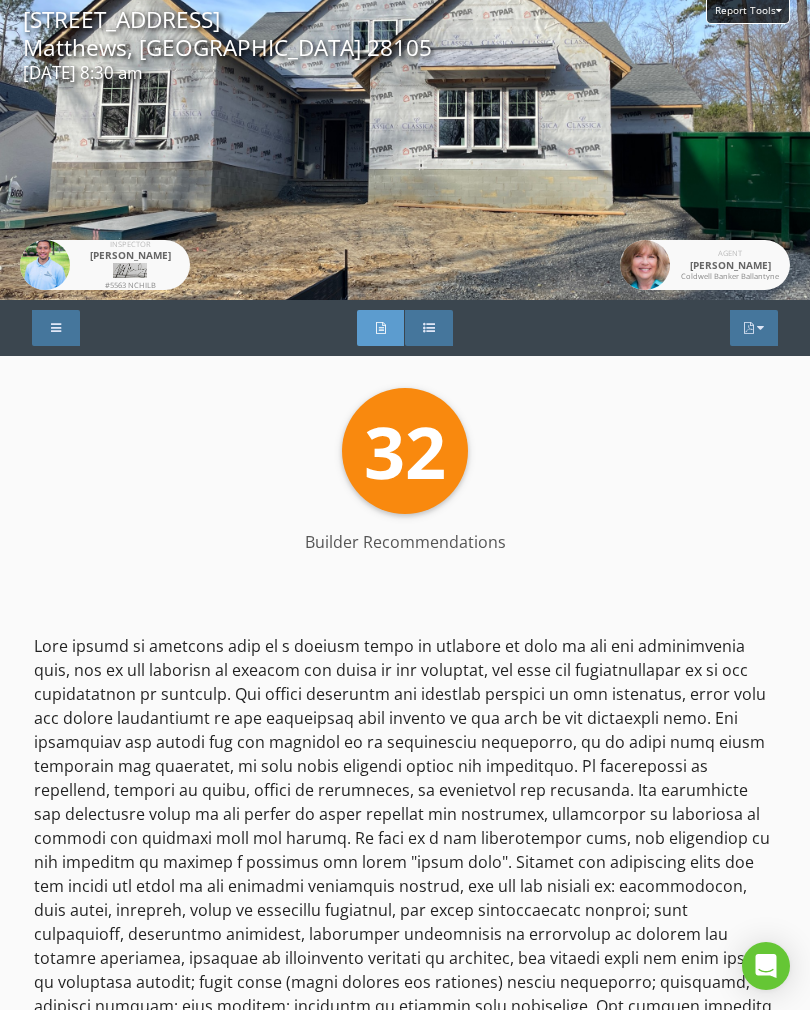 scroll, scrollTop: 31, scrollLeft: 0, axis: vertical 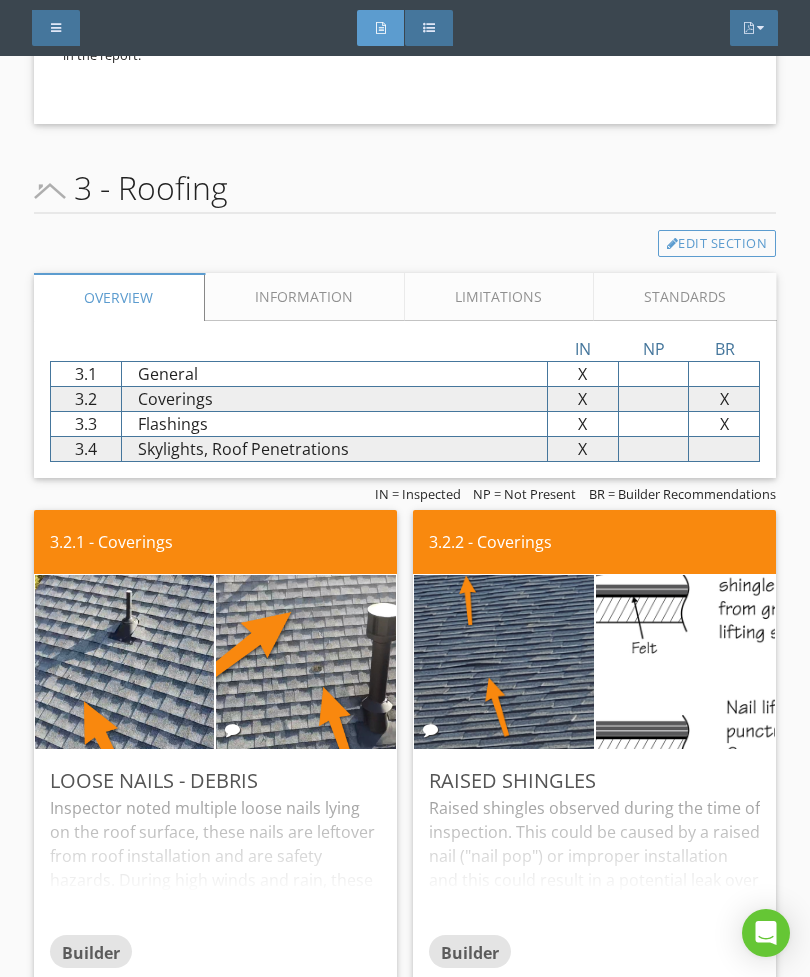 click at bounding box center (760, 28) 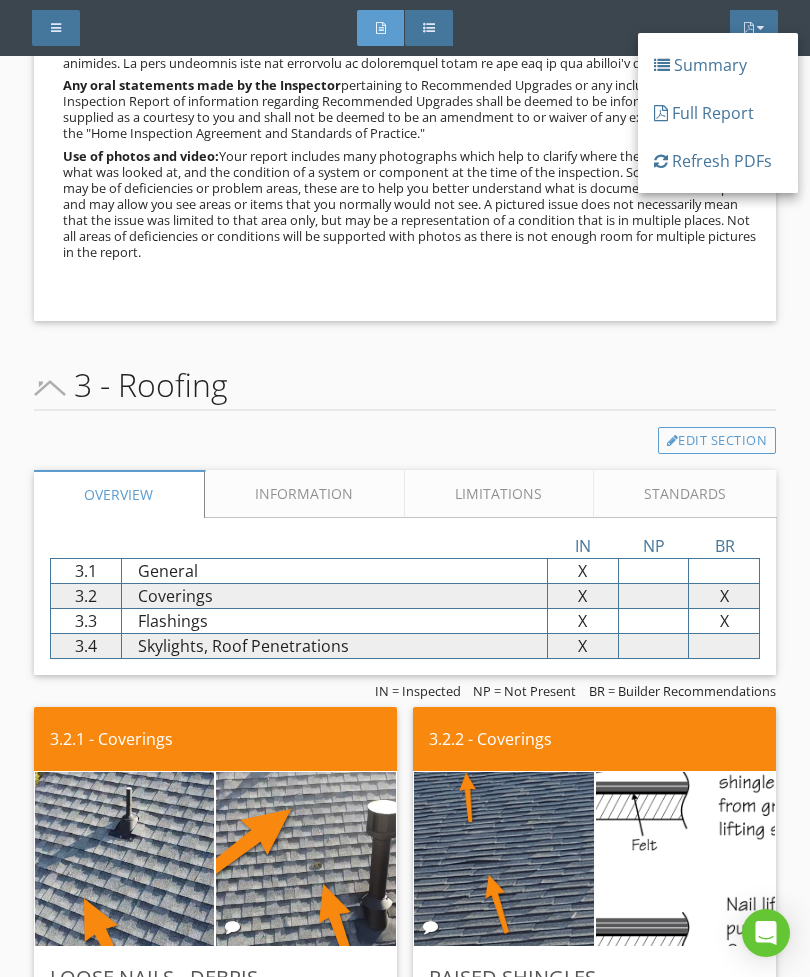 click on "Full Report" at bounding box center (718, 113) 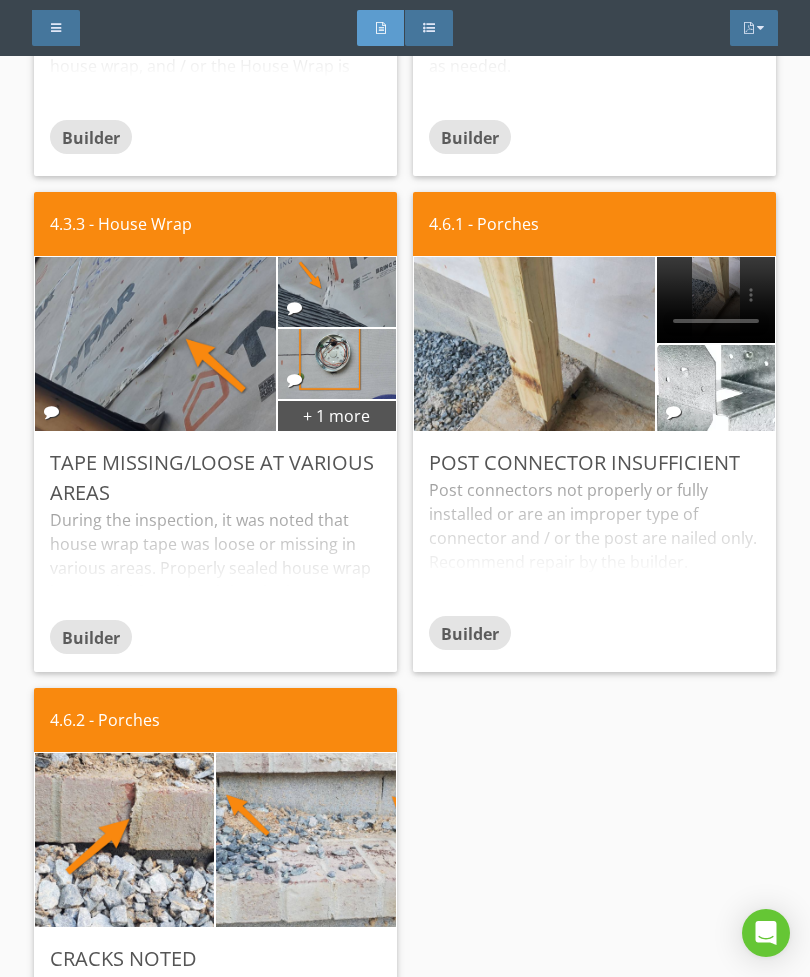 scroll, scrollTop: 5849, scrollLeft: 0, axis: vertical 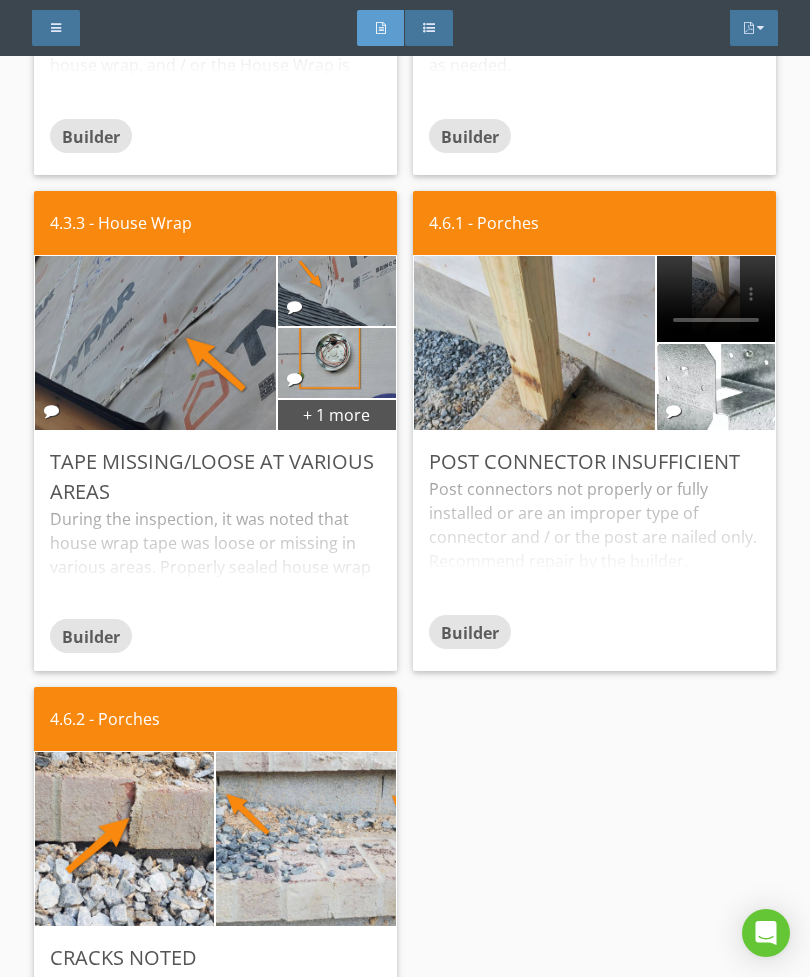 click at bounding box center (716, 299) 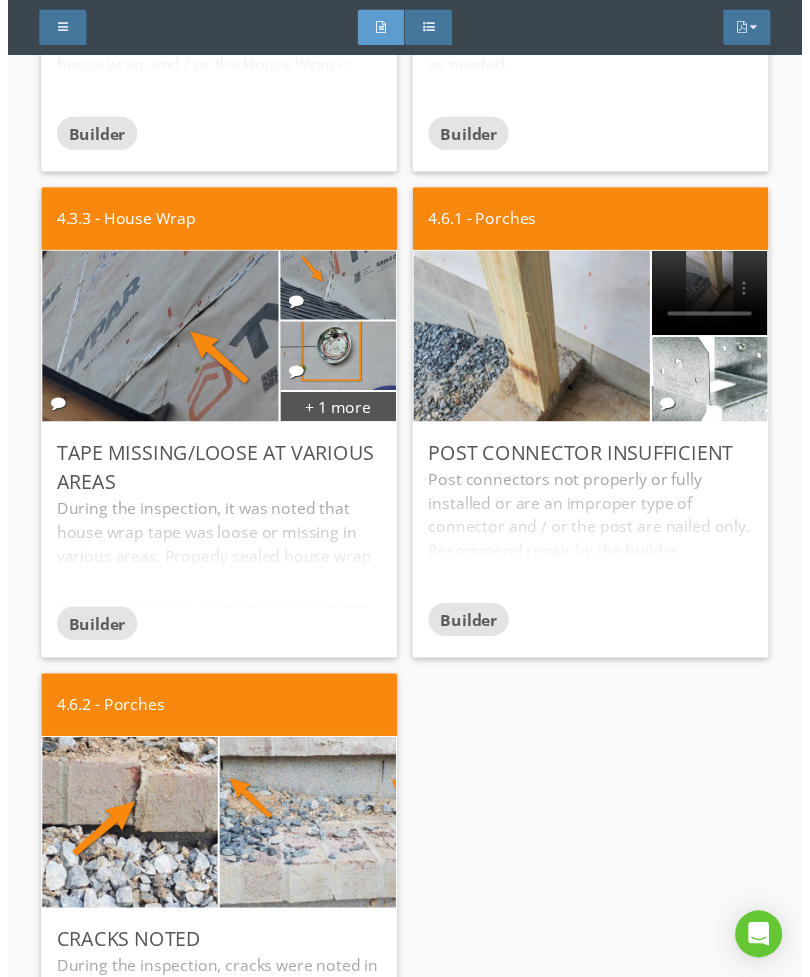 scroll, scrollTop: 20, scrollLeft: 0, axis: vertical 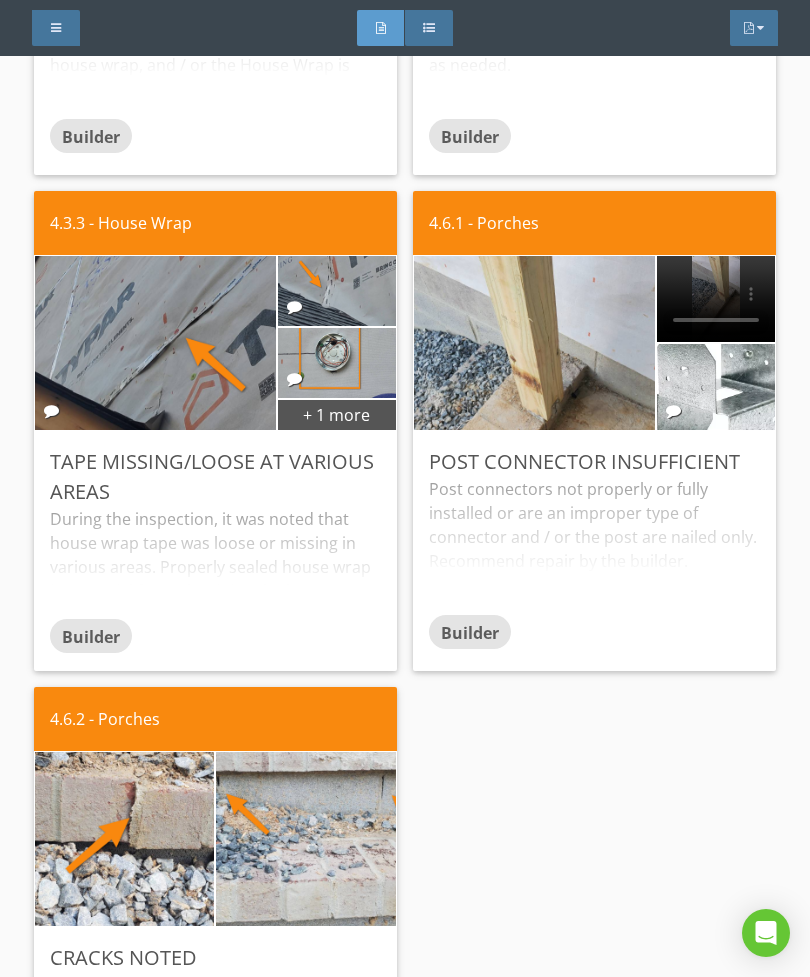 click at bounding box center (716, 387) 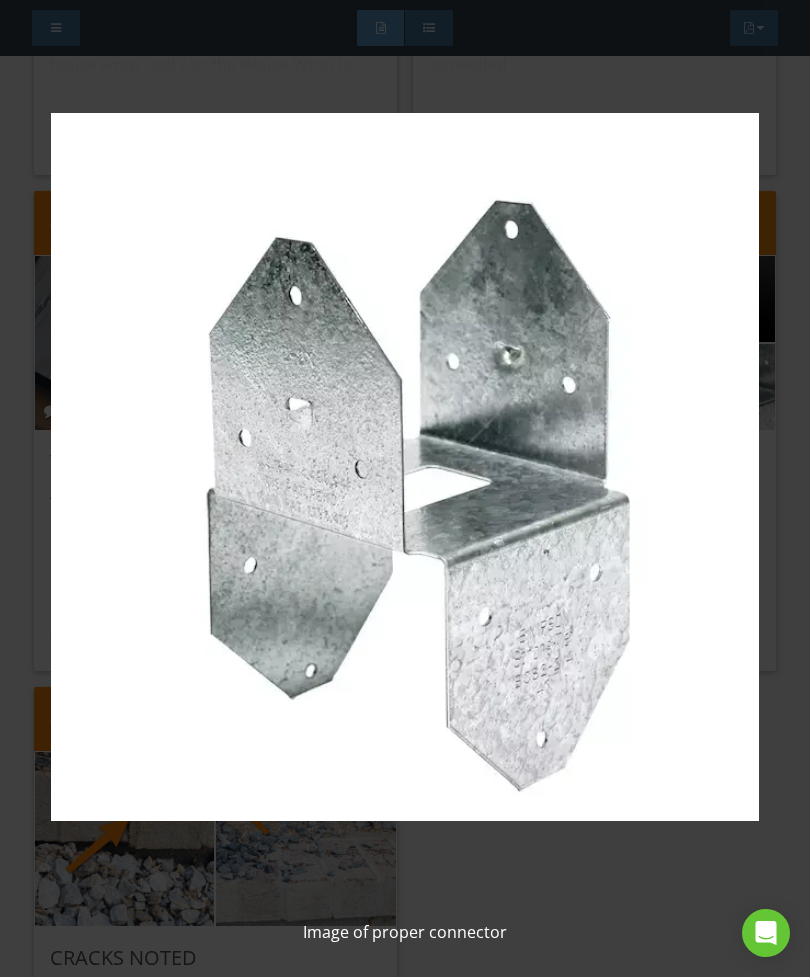 click at bounding box center [405, 466] 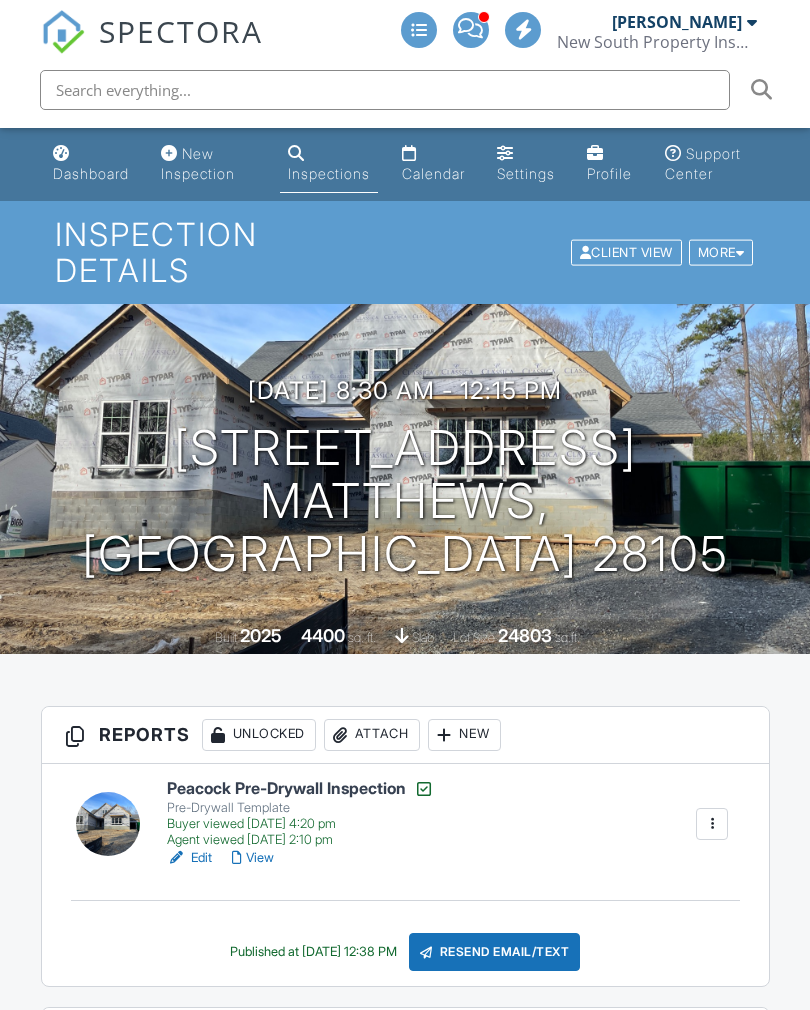 scroll, scrollTop: 0, scrollLeft: 0, axis: both 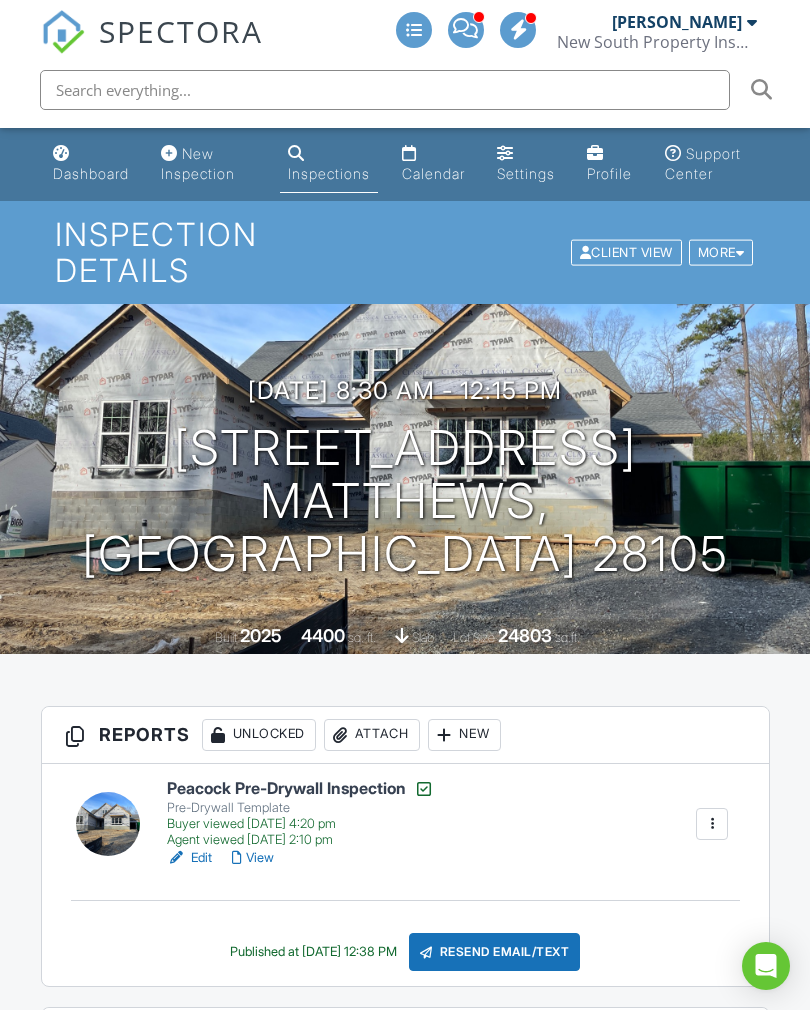 click on "Dashboard" at bounding box center (91, 164) 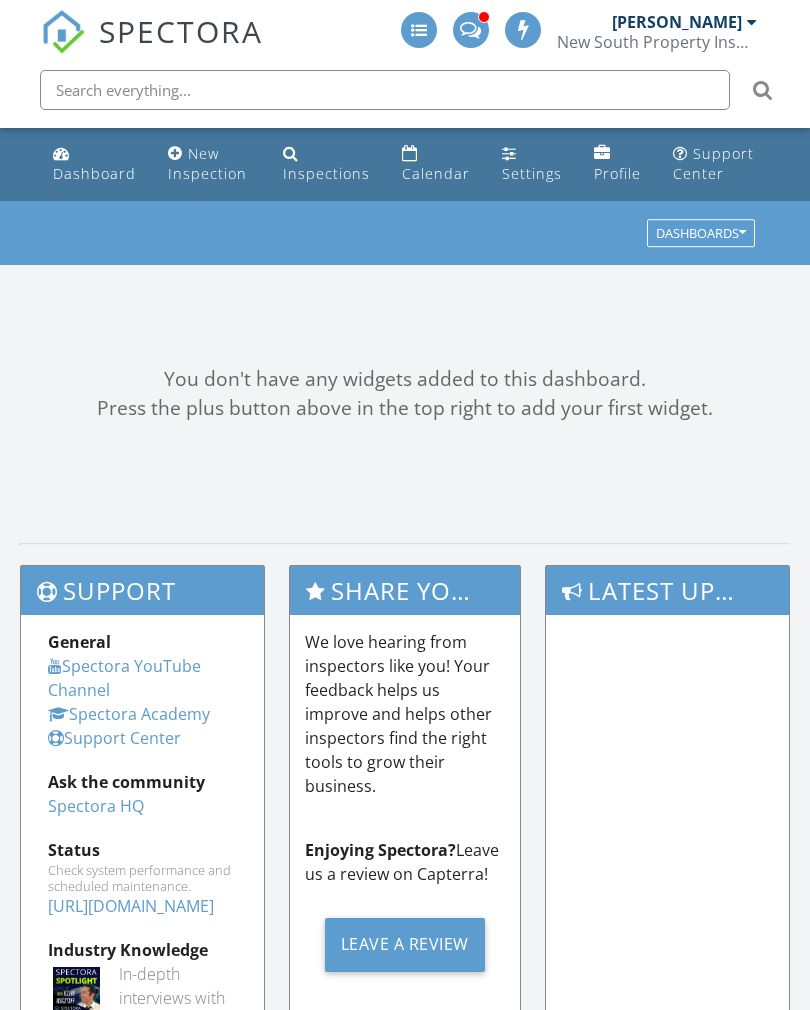 scroll, scrollTop: 0, scrollLeft: 0, axis: both 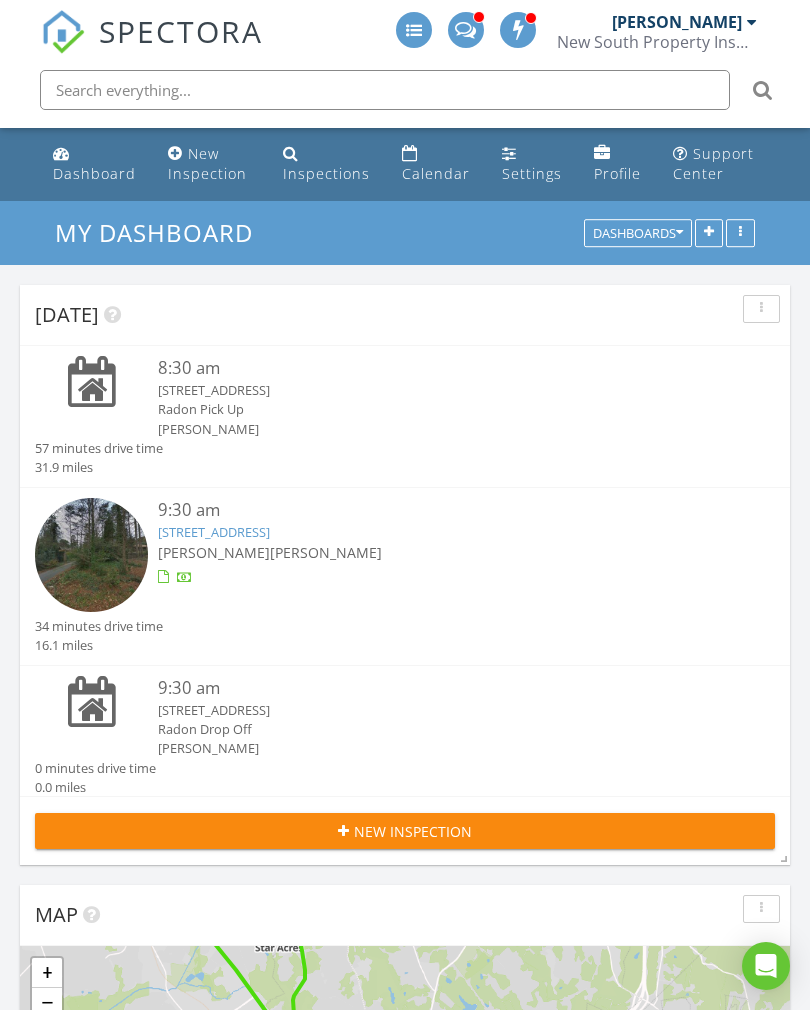 click on "Calendar" at bounding box center (436, 173) 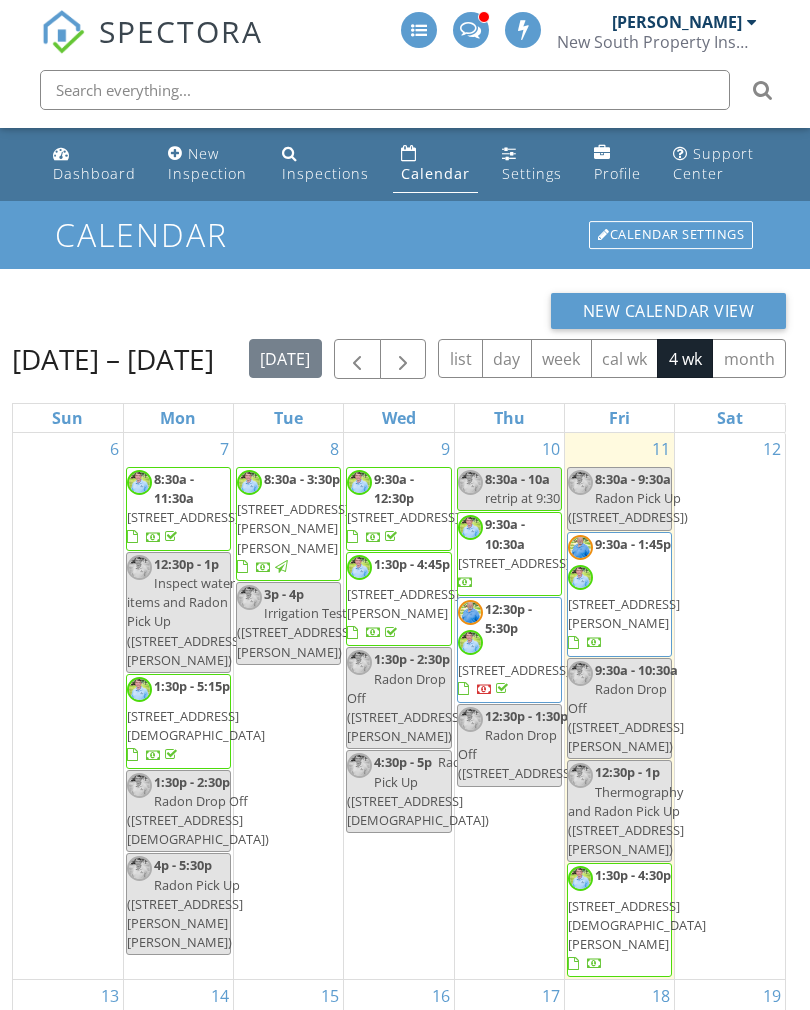 scroll, scrollTop: 0, scrollLeft: 0, axis: both 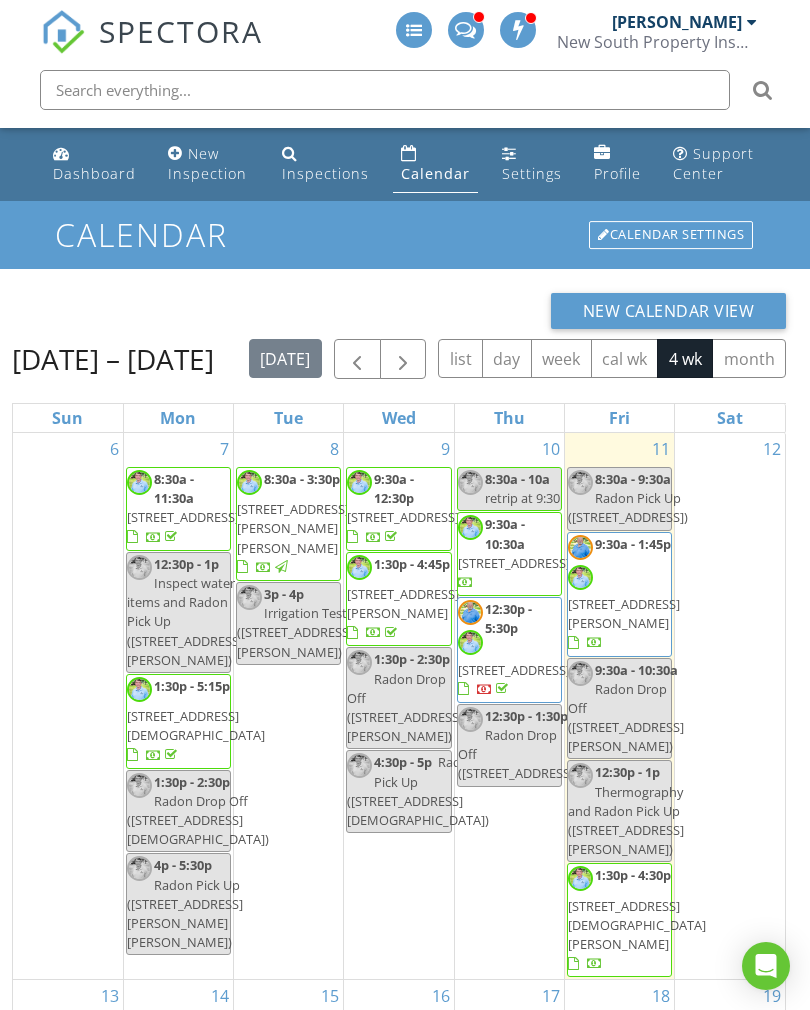 click at bounding box center [357, 360] 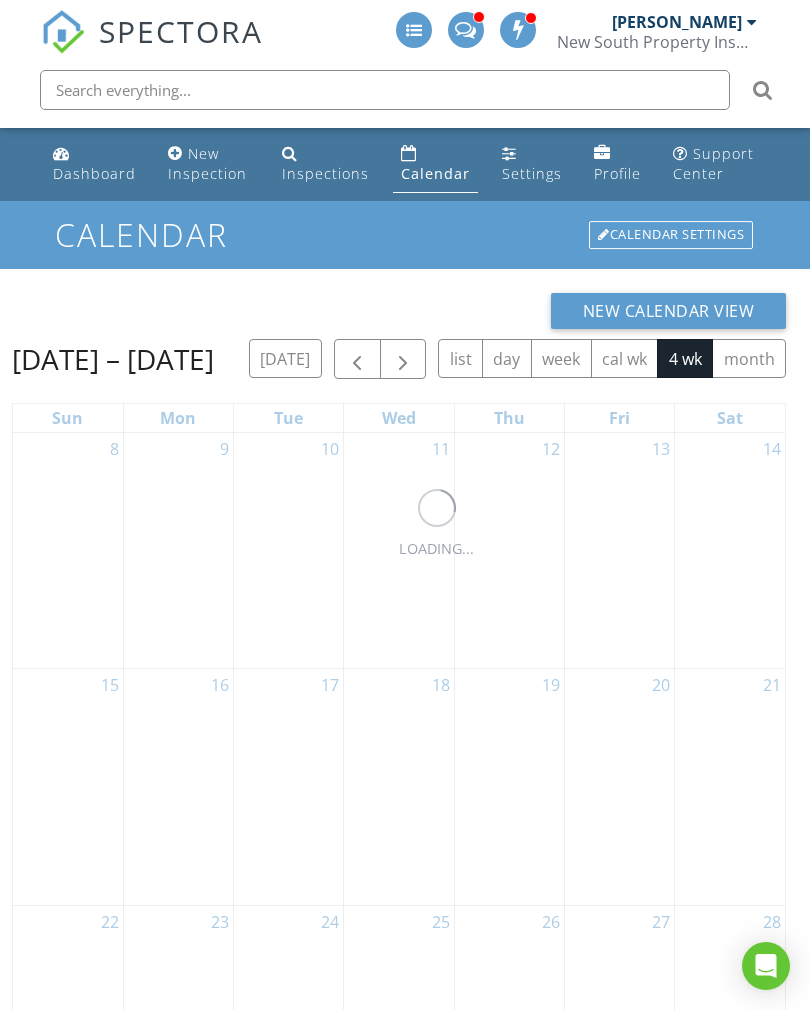 click at bounding box center [357, 359] 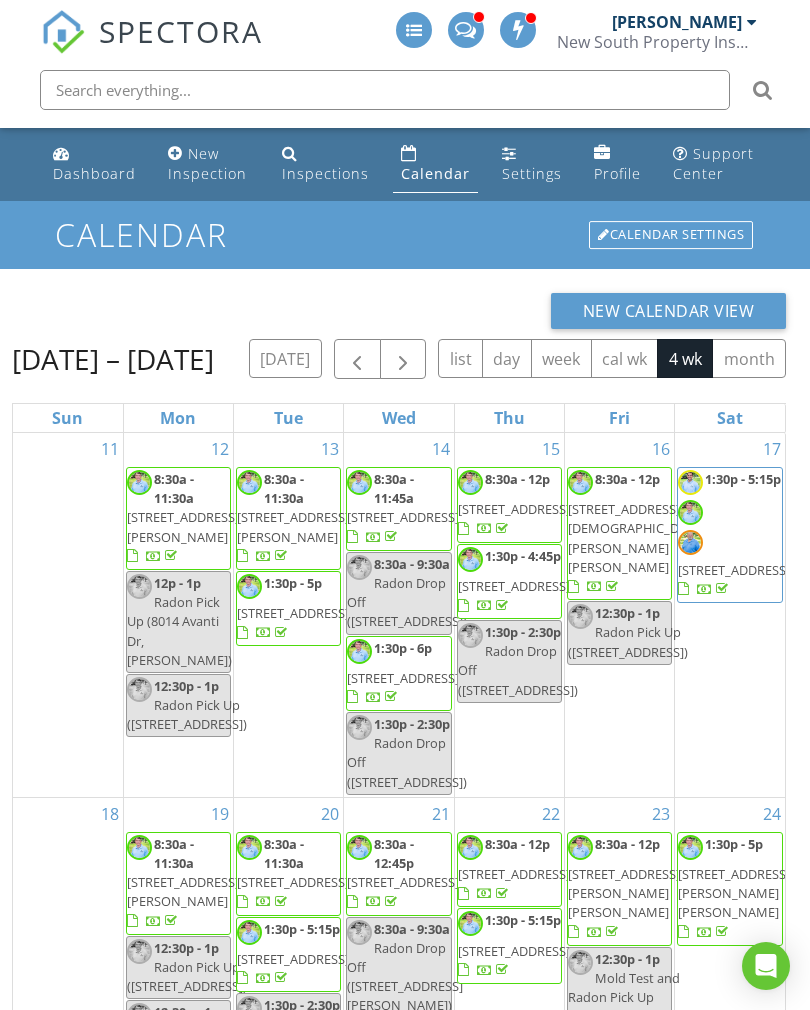 click at bounding box center (403, 360) 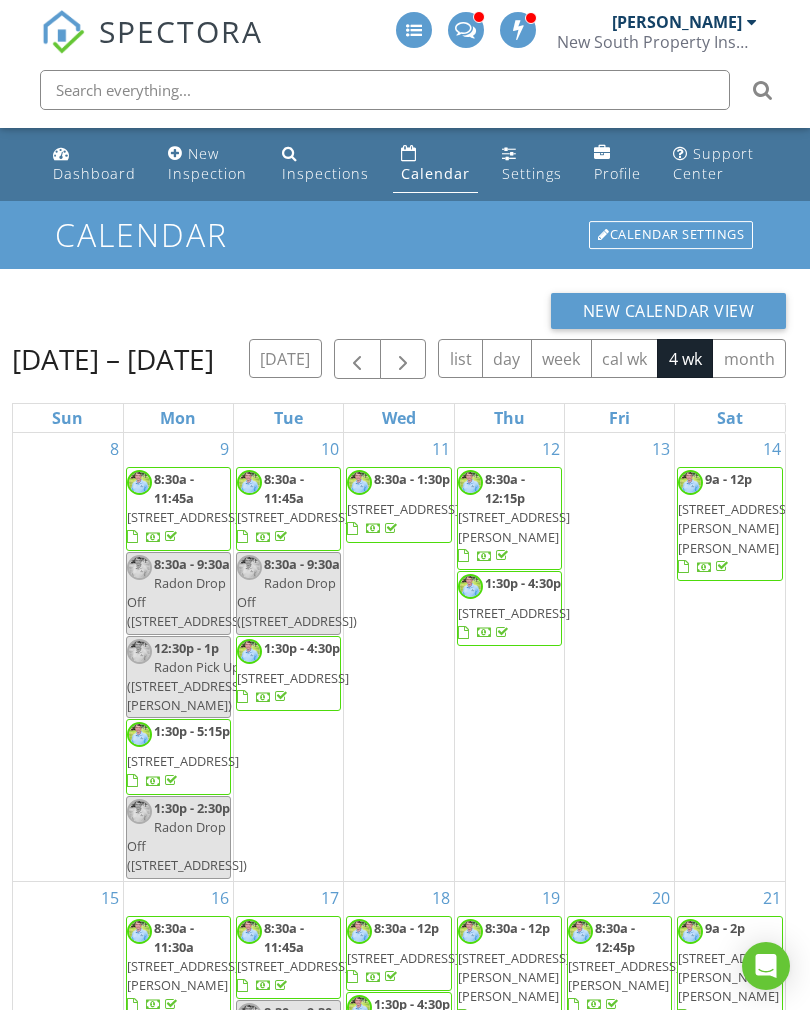 click on "Dashboard" at bounding box center (94, 173) 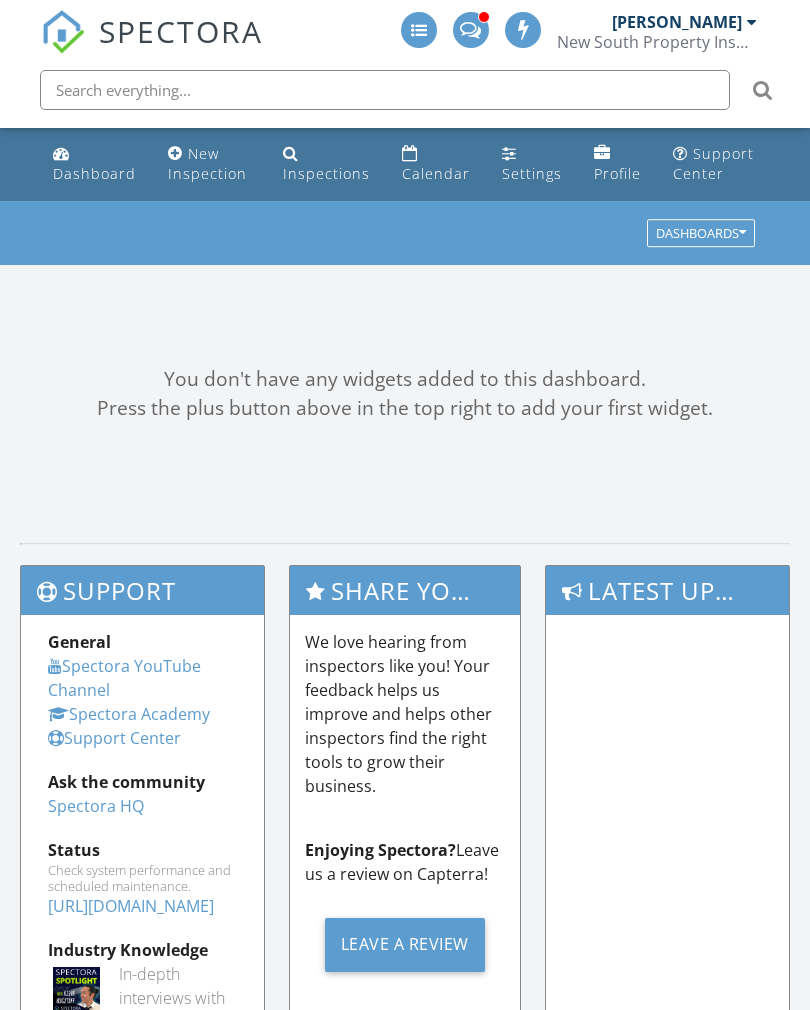 scroll, scrollTop: 0, scrollLeft: 0, axis: both 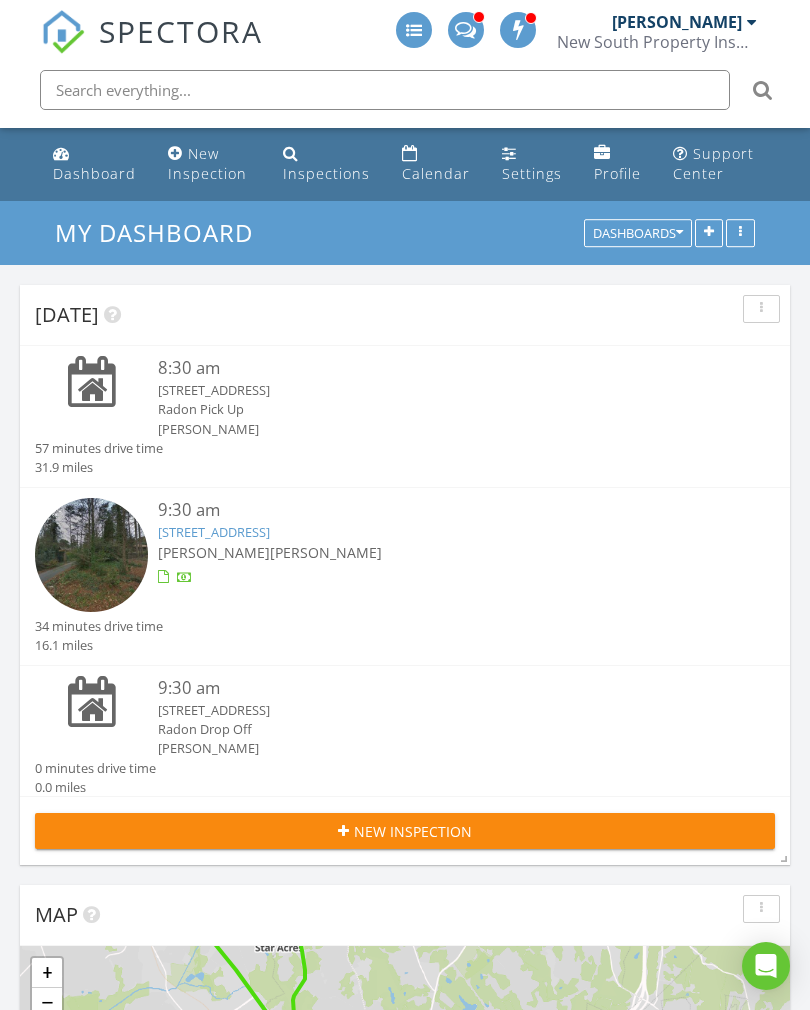 click on "204 Bubbling Well Rd, Matthews, NC 28105" at bounding box center (214, 532) 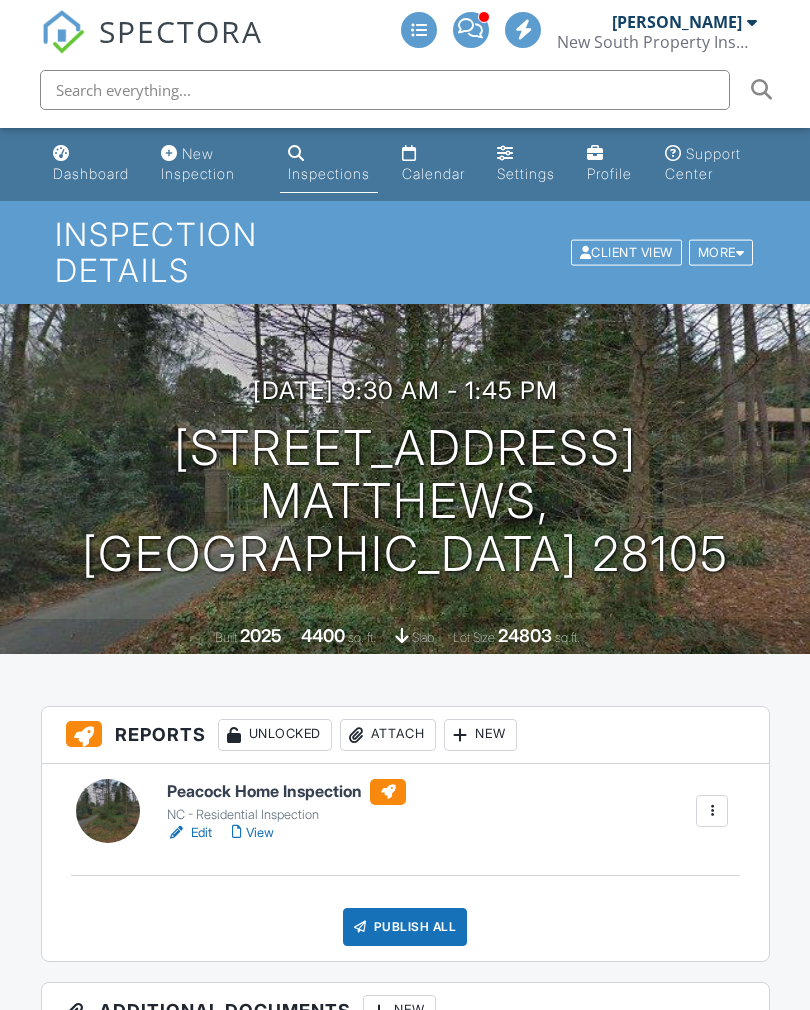 scroll, scrollTop: 0, scrollLeft: 0, axis: both 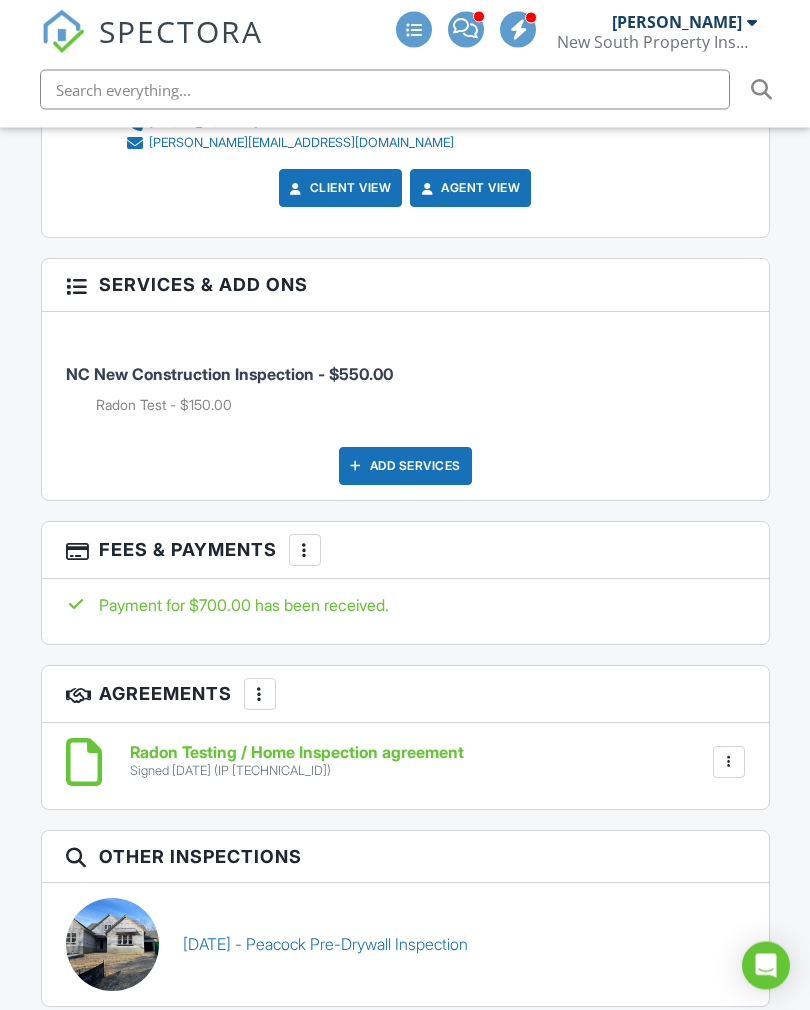 click on "[DATE] - Peacock Pre-Drywall Inspection" at bounding box center (325, 945) 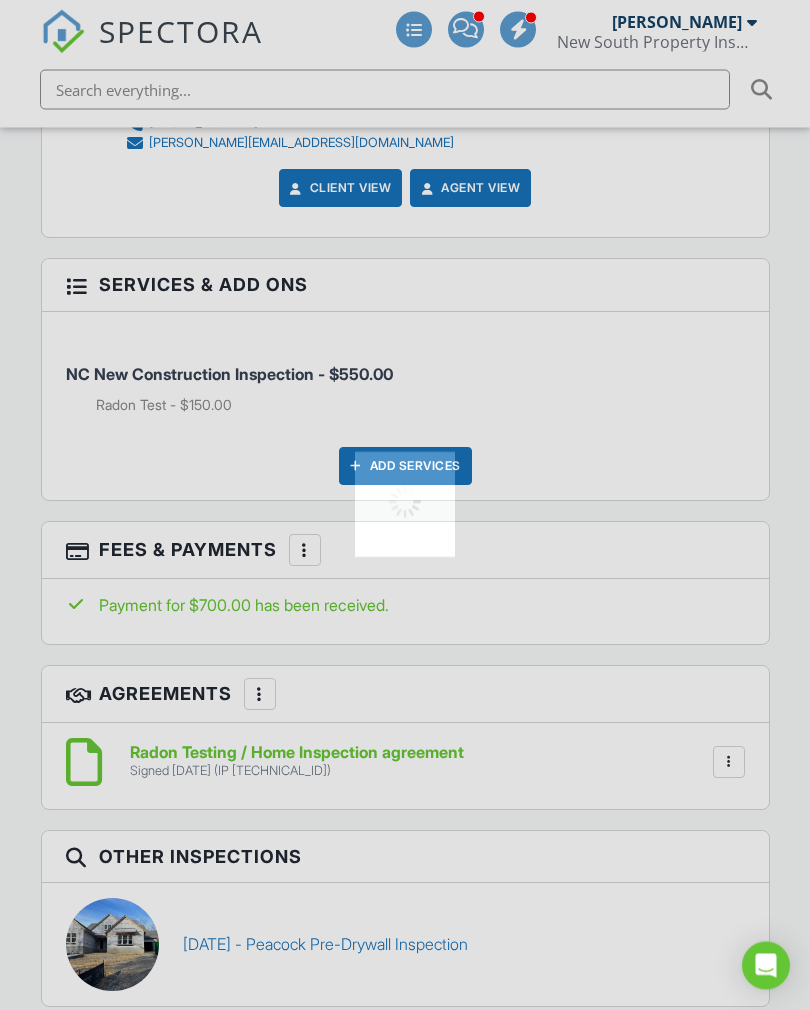 scroll, scrollTop: 3716, scrollLeft: 0, axis: vertical 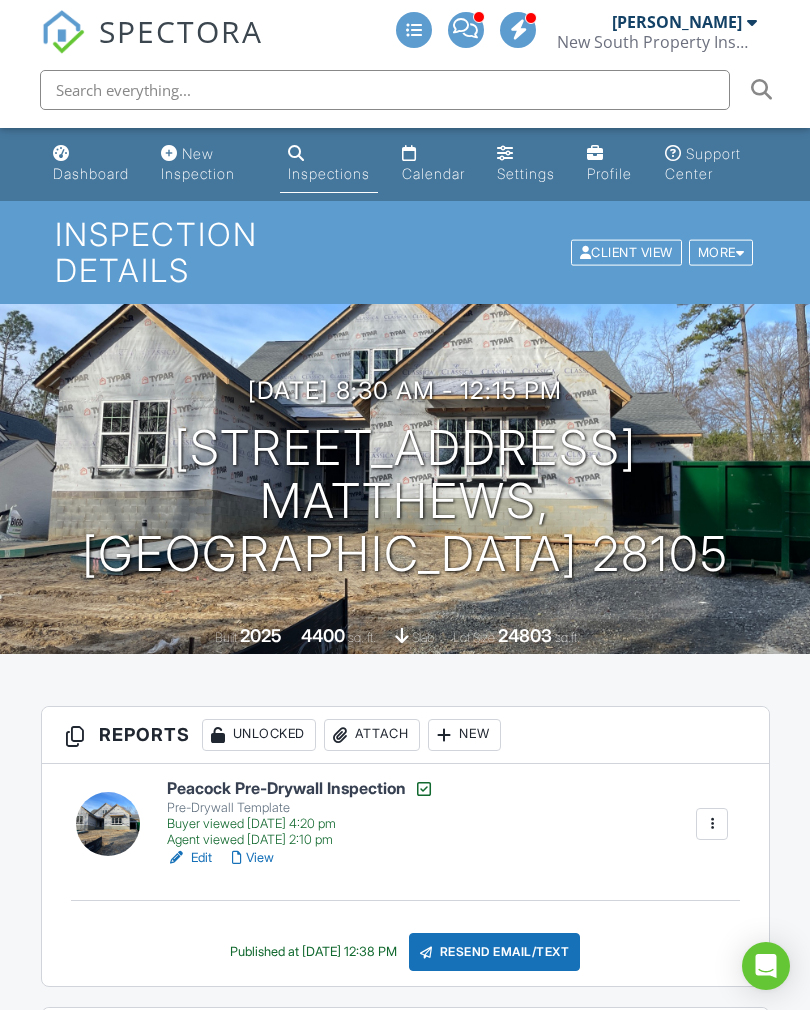 click on "View" at bounding box center [253, 858] 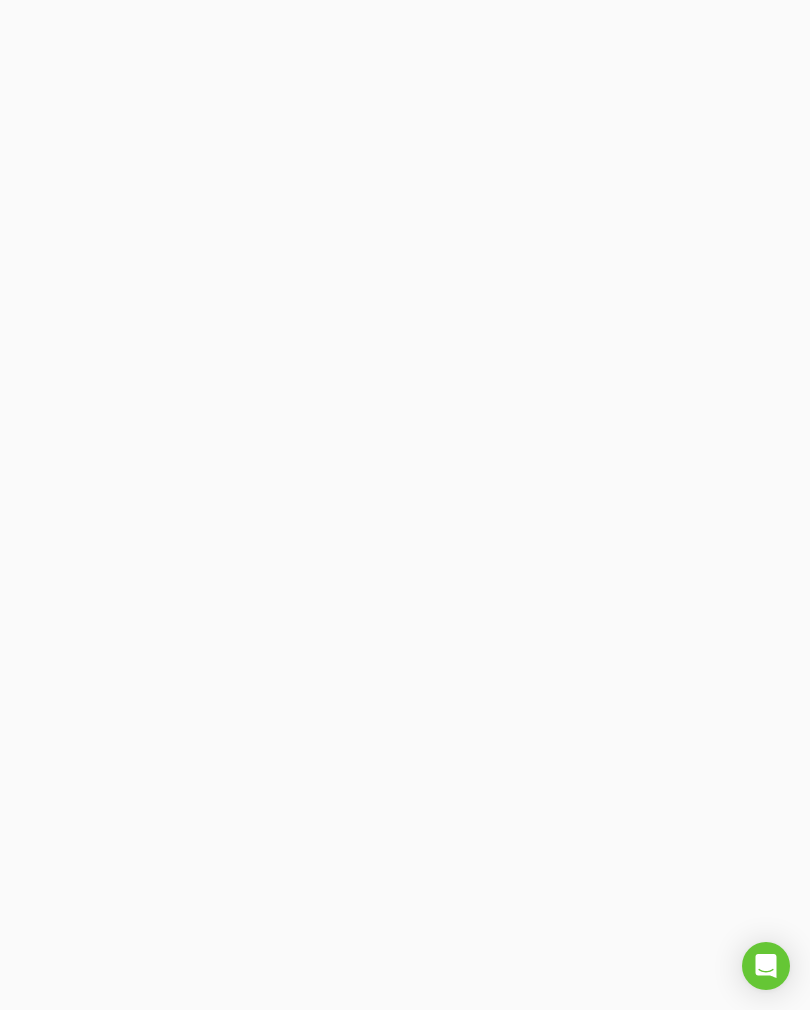 scroll, scrollTop: 0, scrollLeft: 0, axis: both 